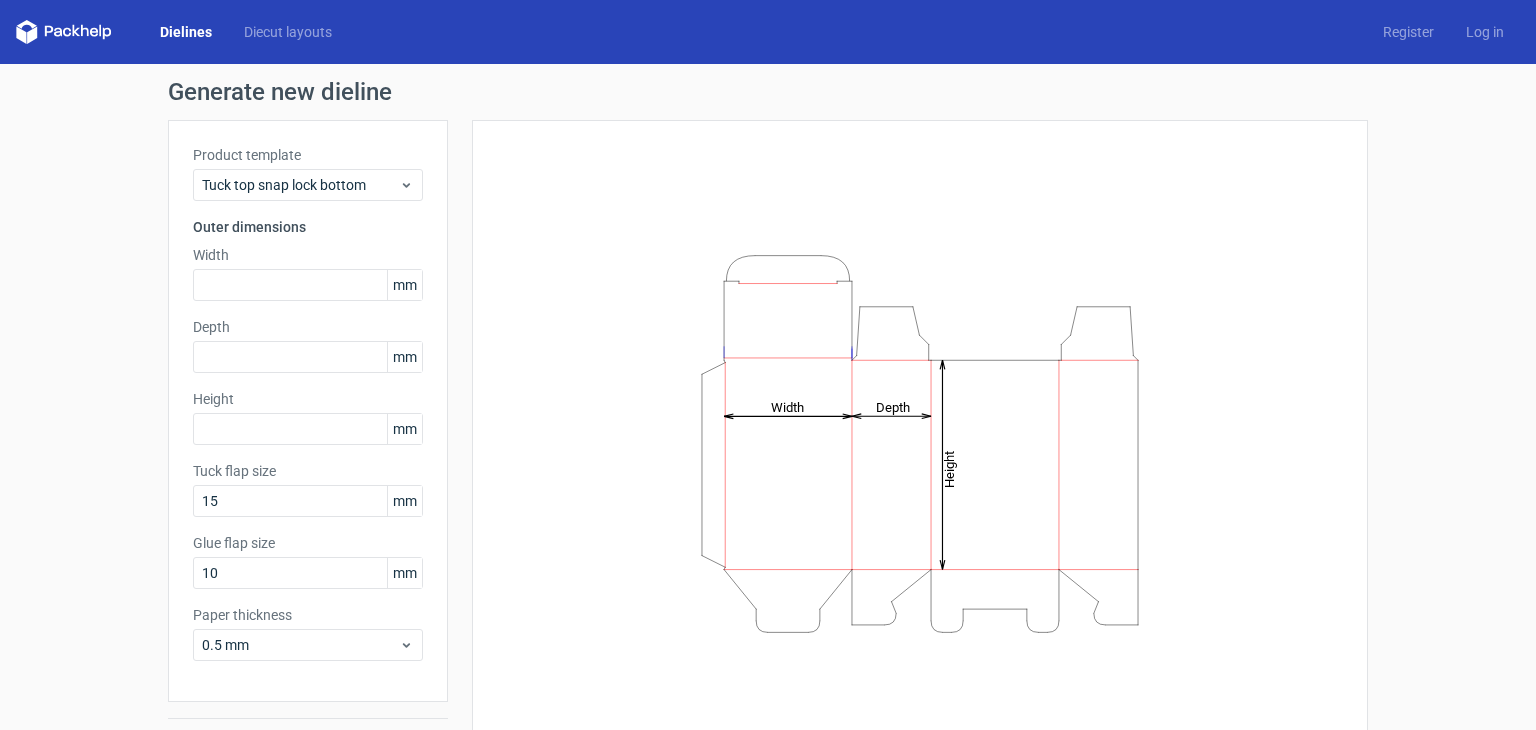 scroll, scrollTop: 0, scrollLeft: 0, axis: both 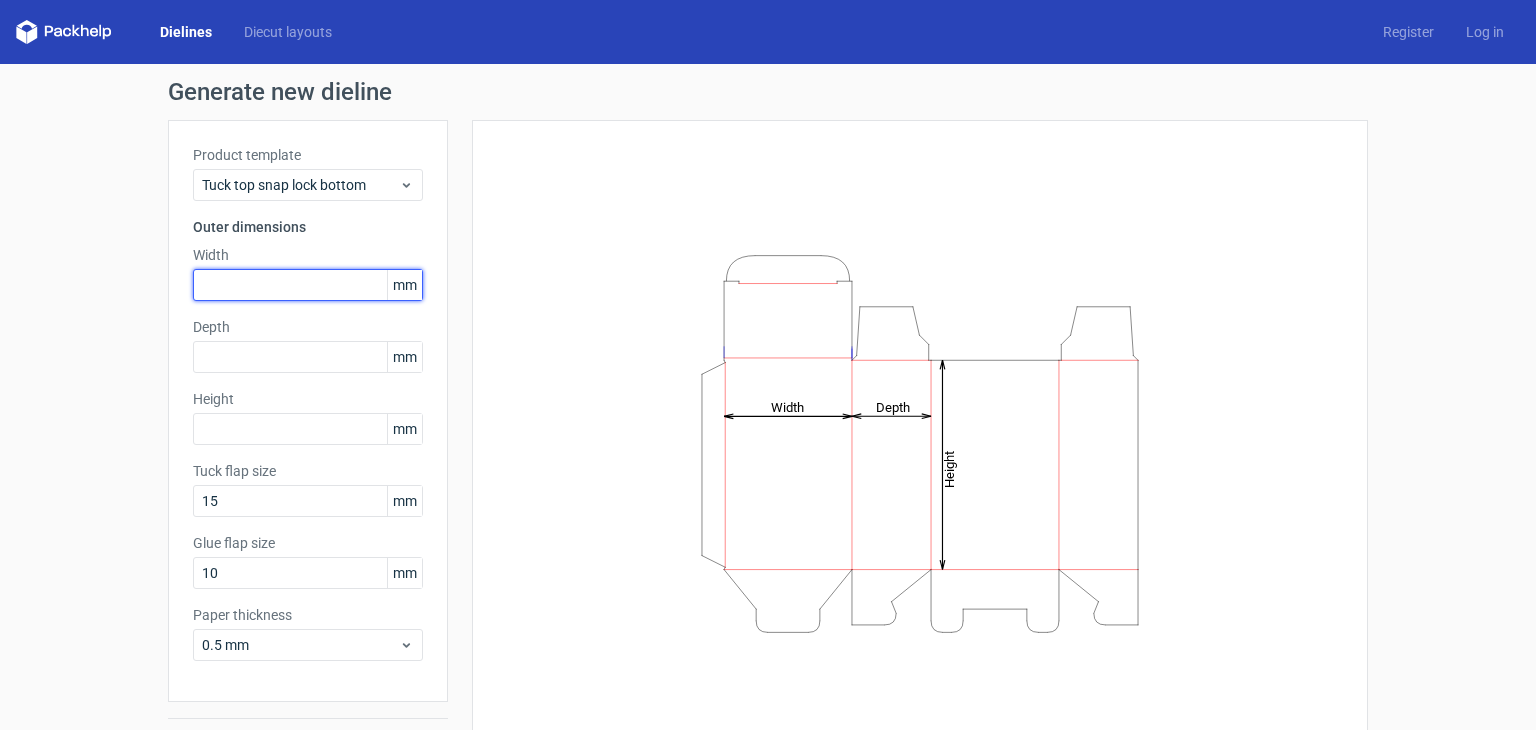 click at bounding box center [308, 285] 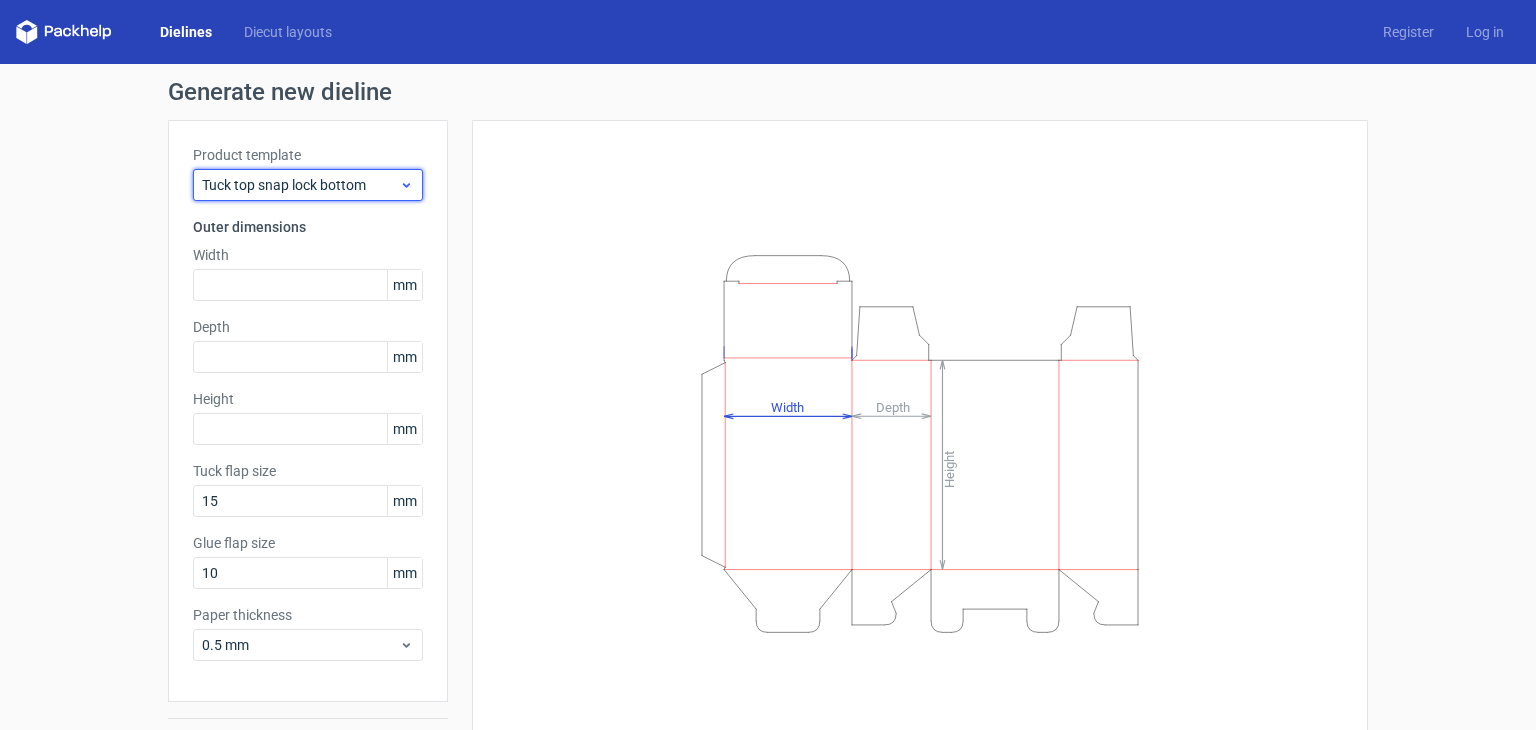 click on "Tuck top snap lock bottom" at bounding box center [300, 185] 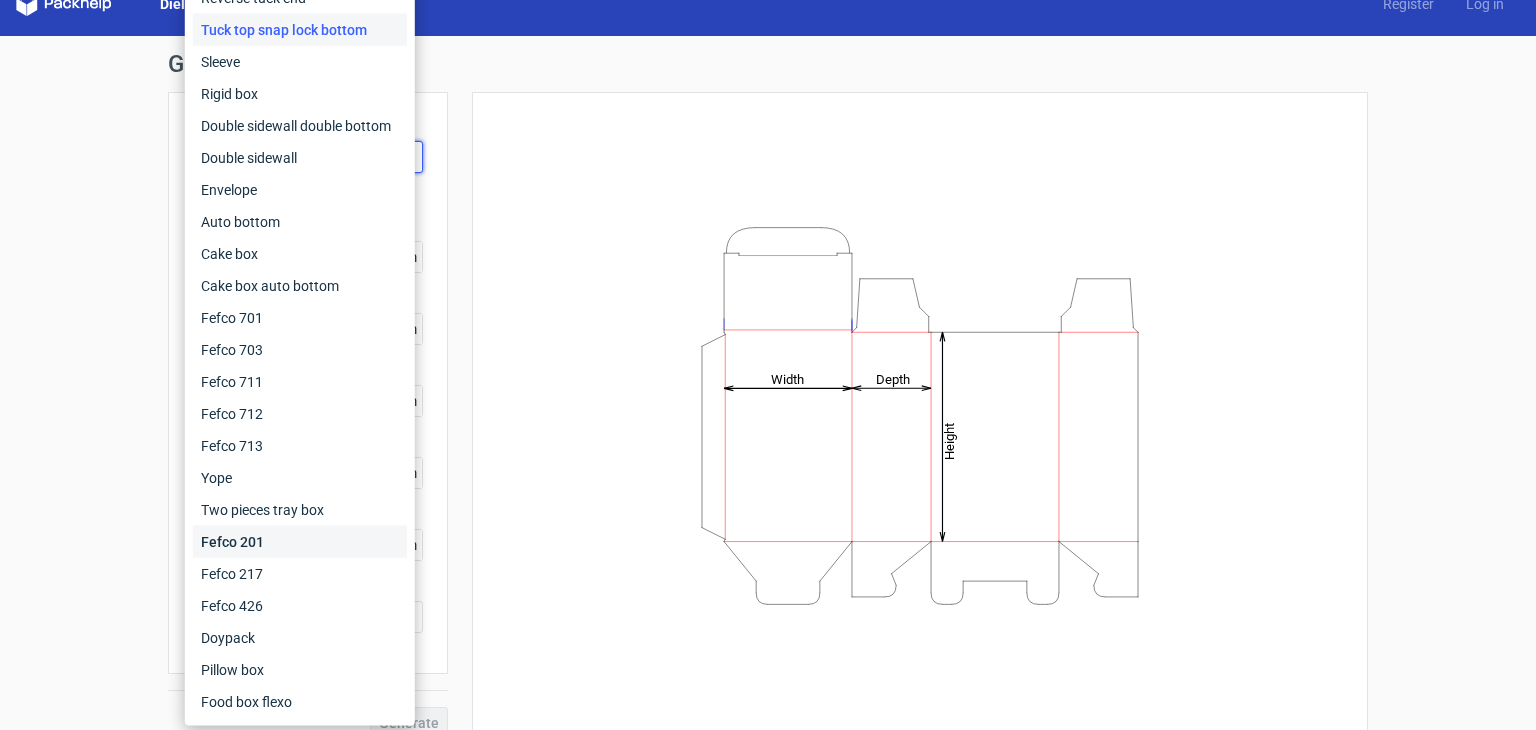 scroll, scrollTop: 52, scrollLeft: 0, axis: vertical 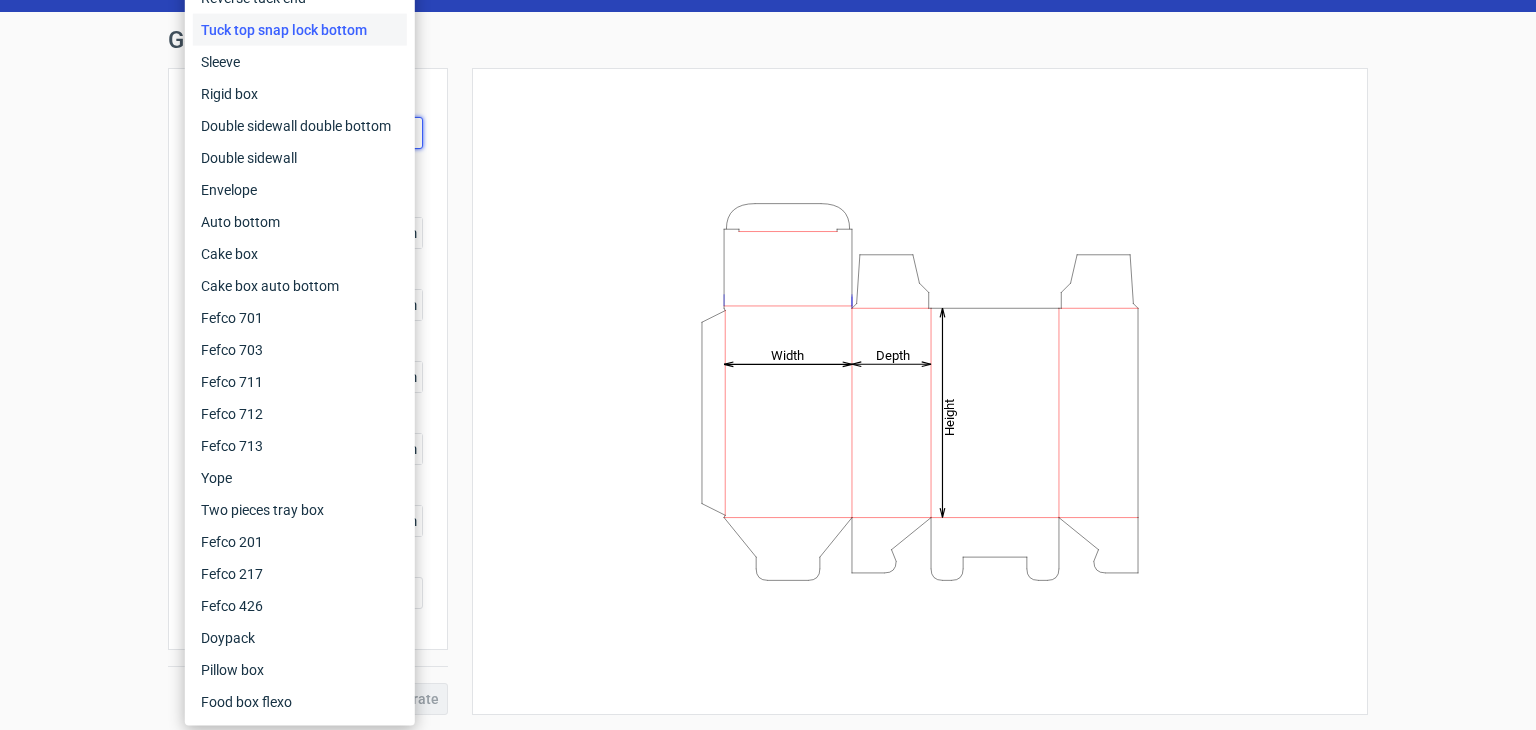 click on "Generate new dieline Product template Tuck top snap lock bottom Outer dimensions Width mm Depth mm Height mm Tuck flap size 15 mm Glue flap size 10 mm Paper thickness 0.5 mm Generate  Height   Depth   Width" at bounding box center [768, 371] 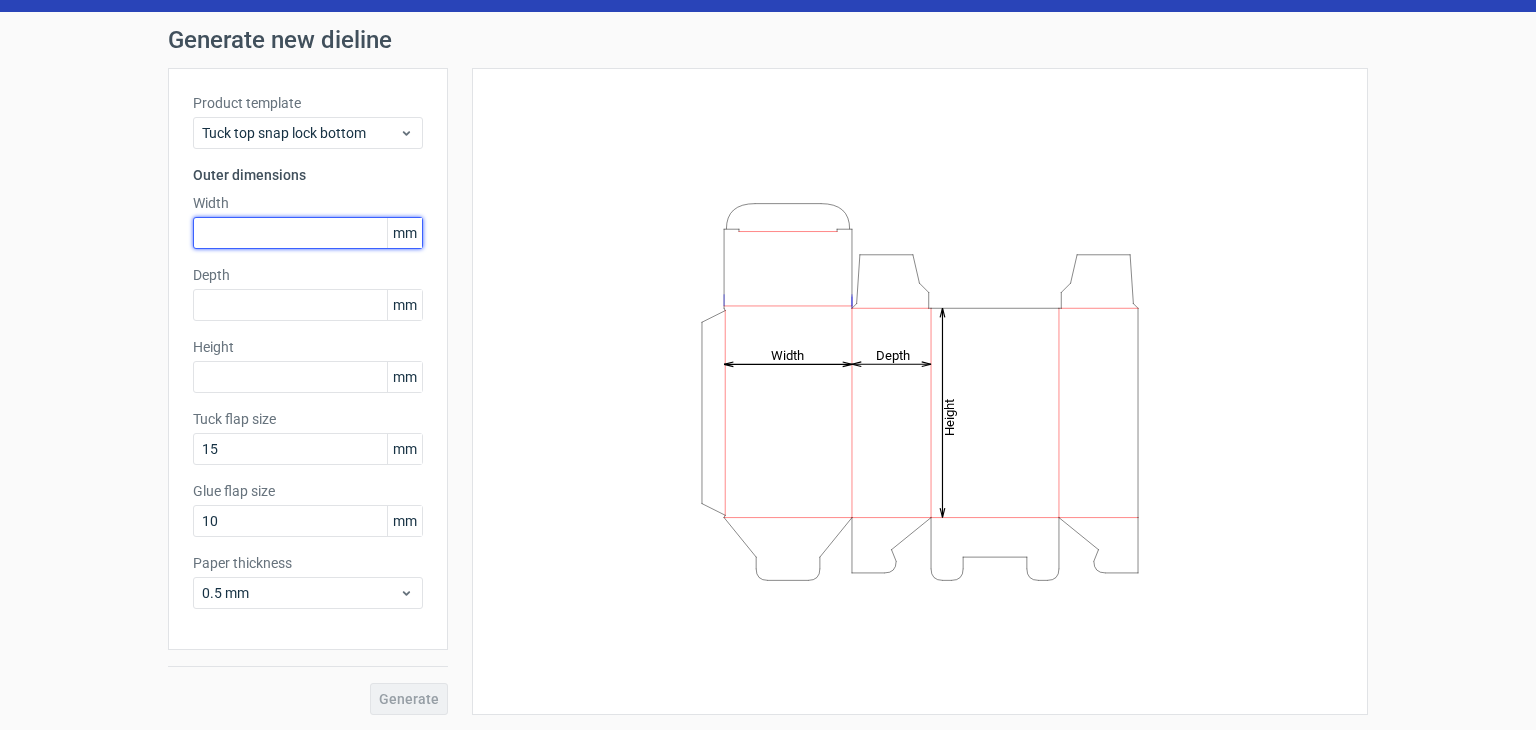 click at bounding box center [308, 233] 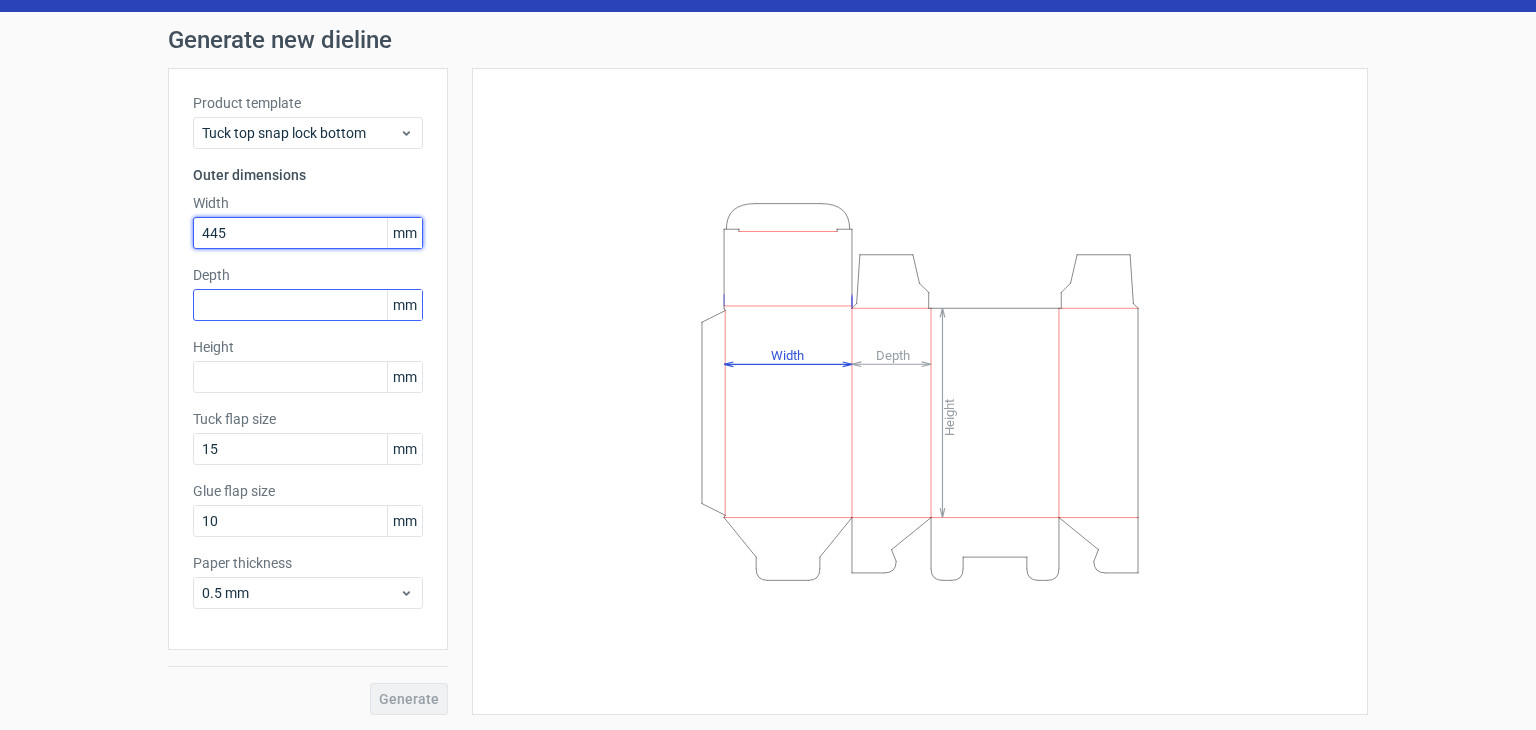 type on "445" 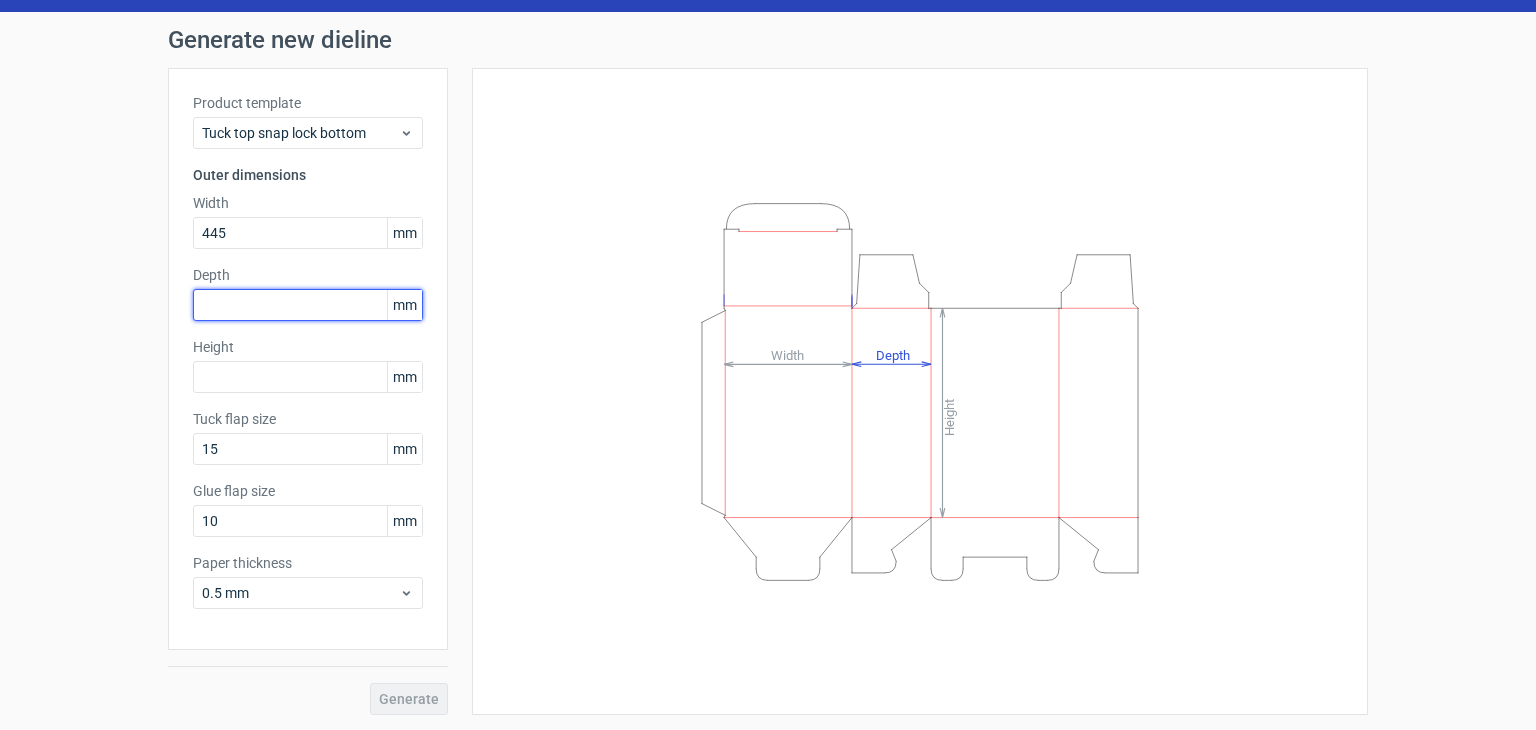 click at bounding box center (308, 305) 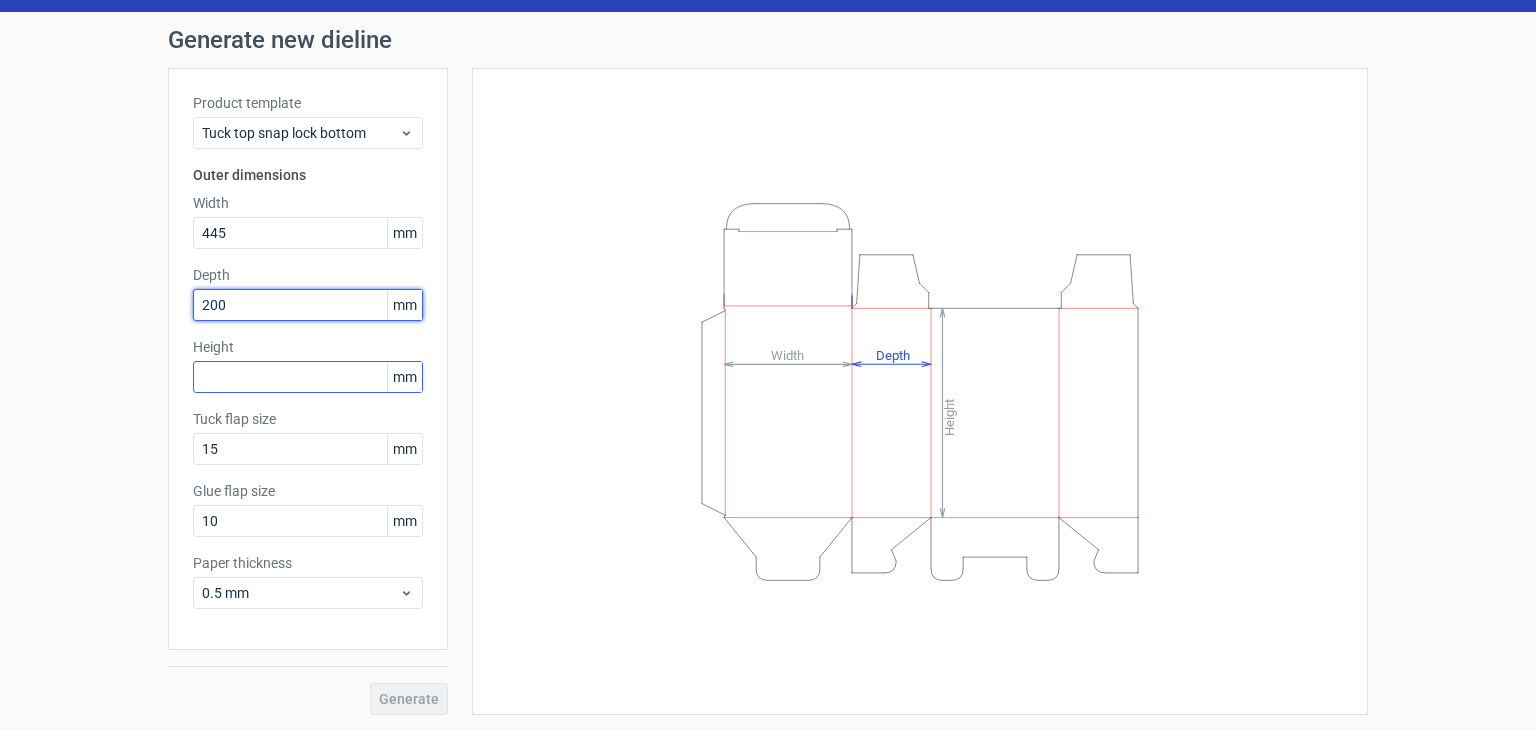type on "200" 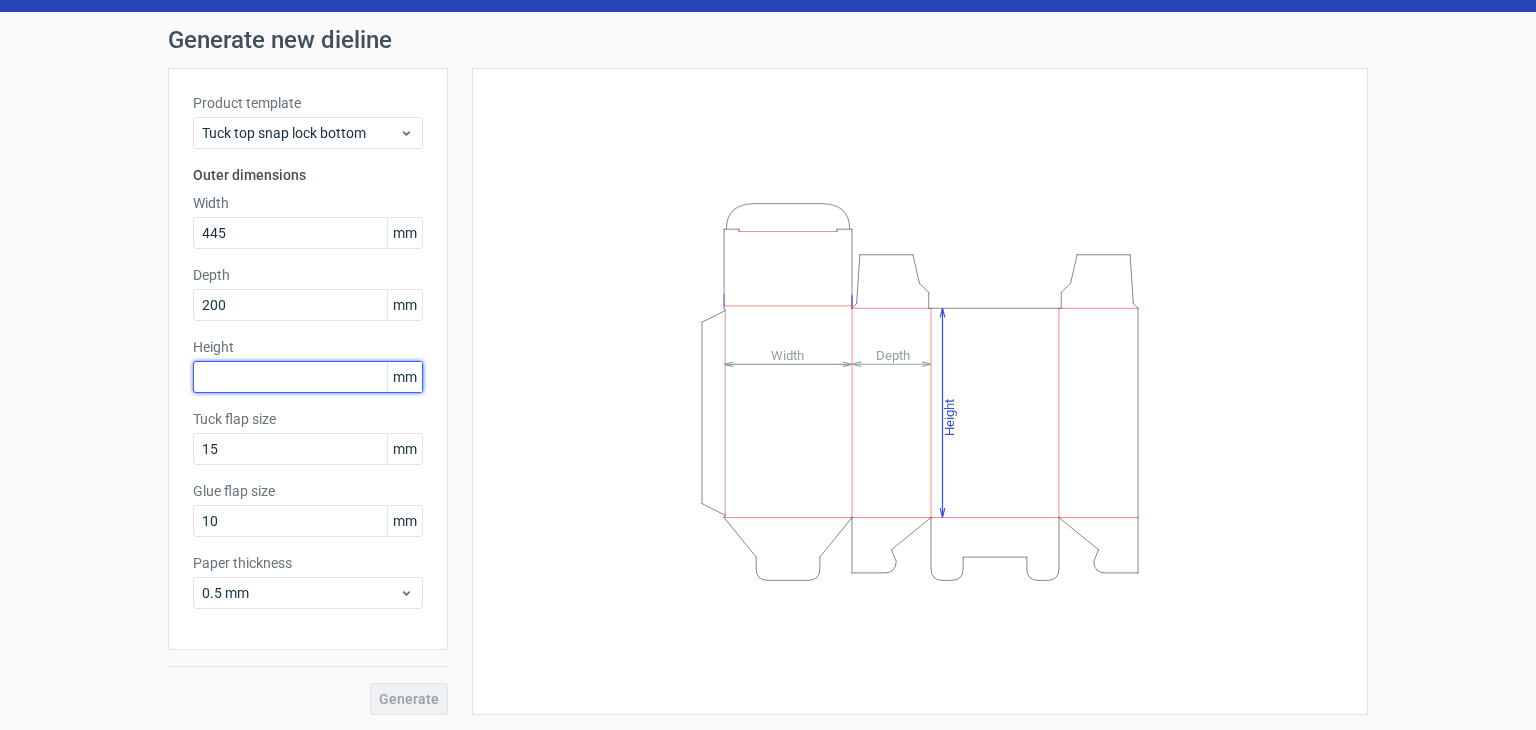 click at bounding box center (308, 377) 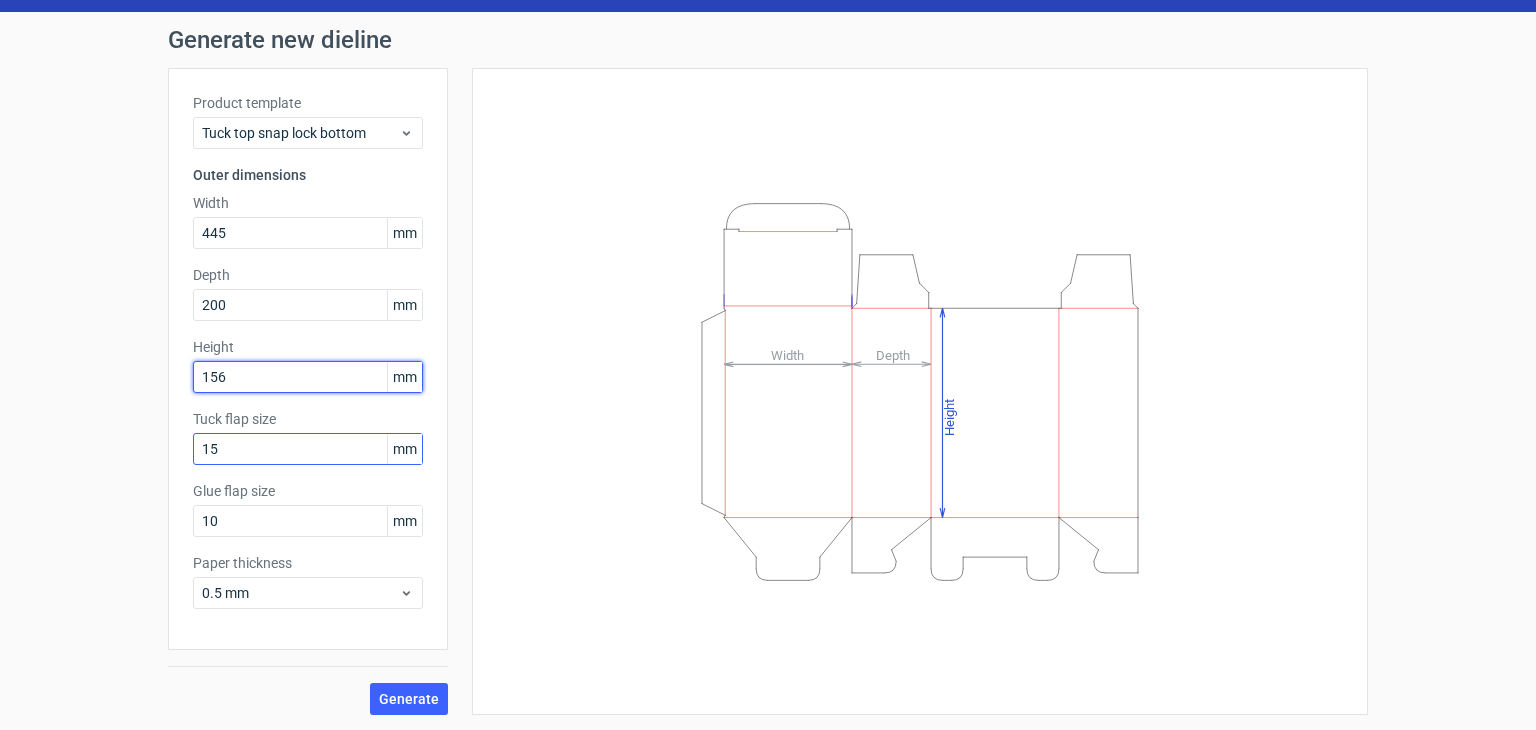 type on "156" 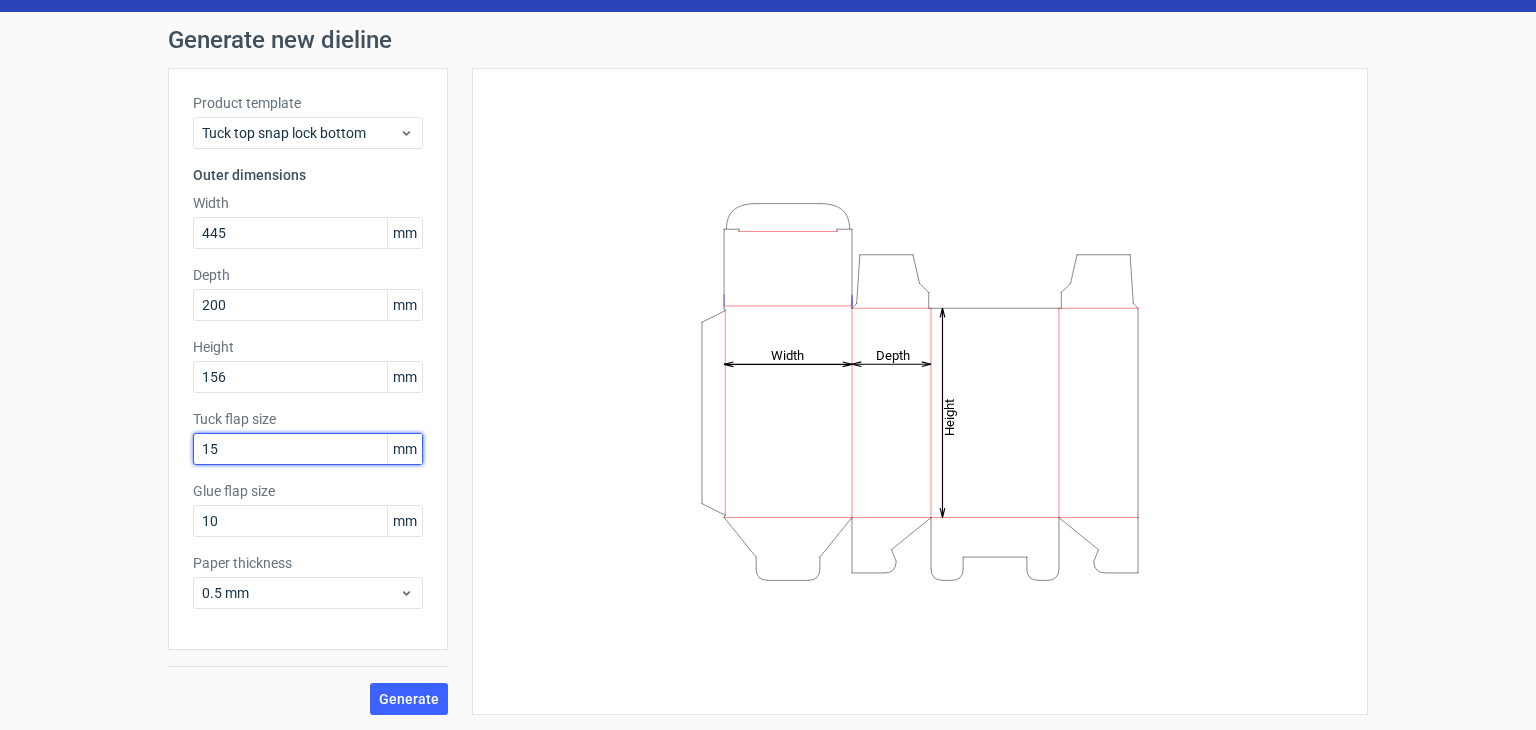 drag, startPoint x: 279, startPoint y: 445, endPoint x: 162, endPoint y: 445, distance: 117 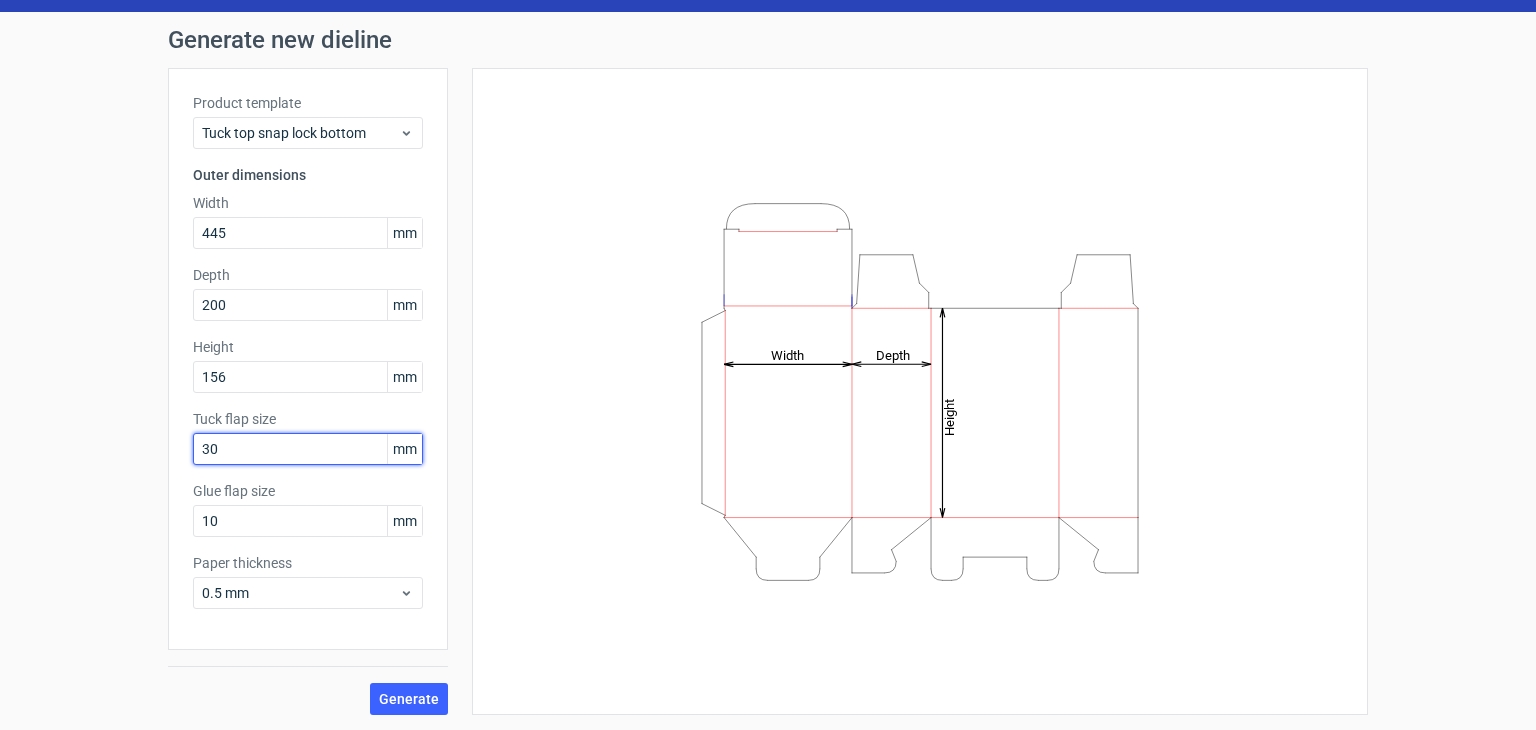 type on "30" 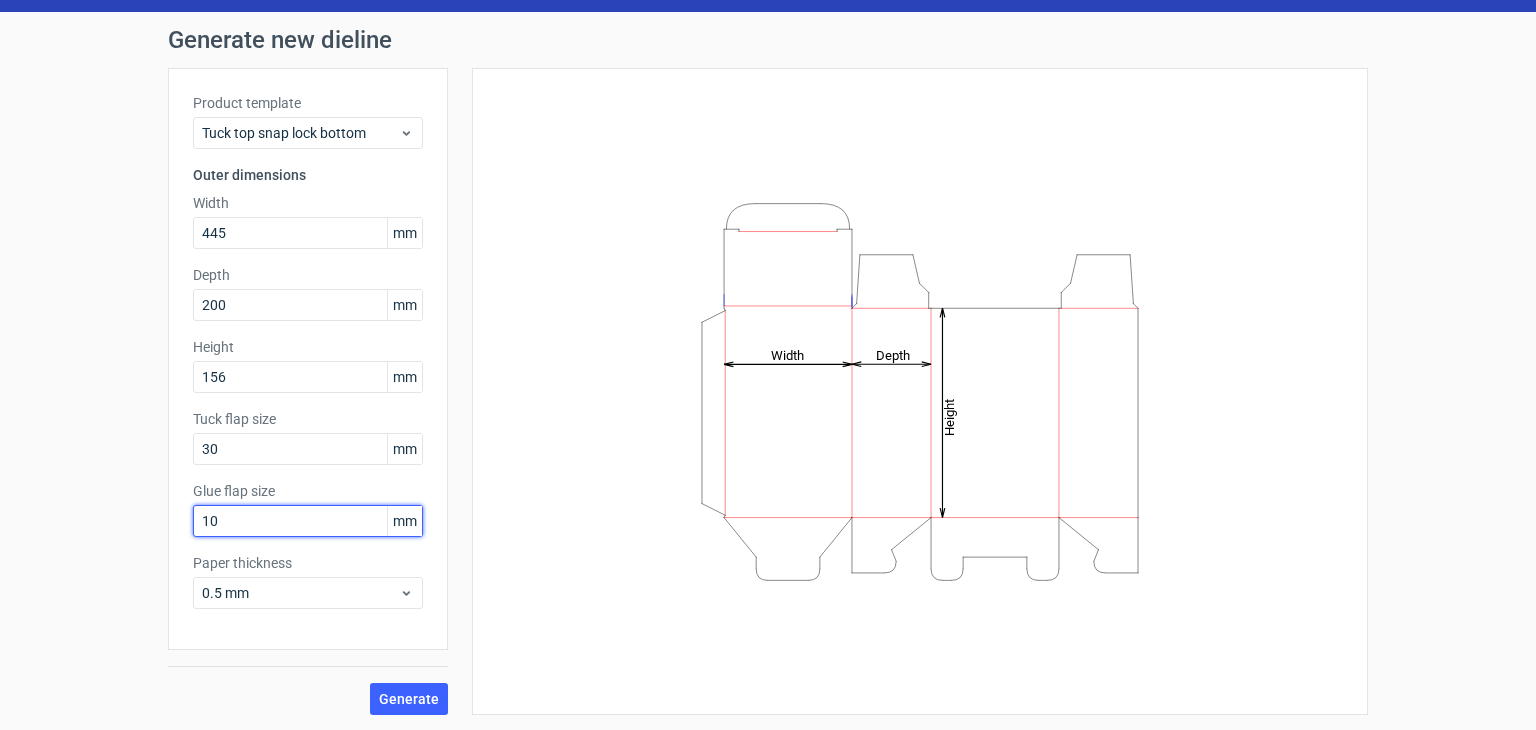drag, startPoint x: 146, startPoint y: 517, endPoint x: 94, endPoint y: 515, distance: 52.03845 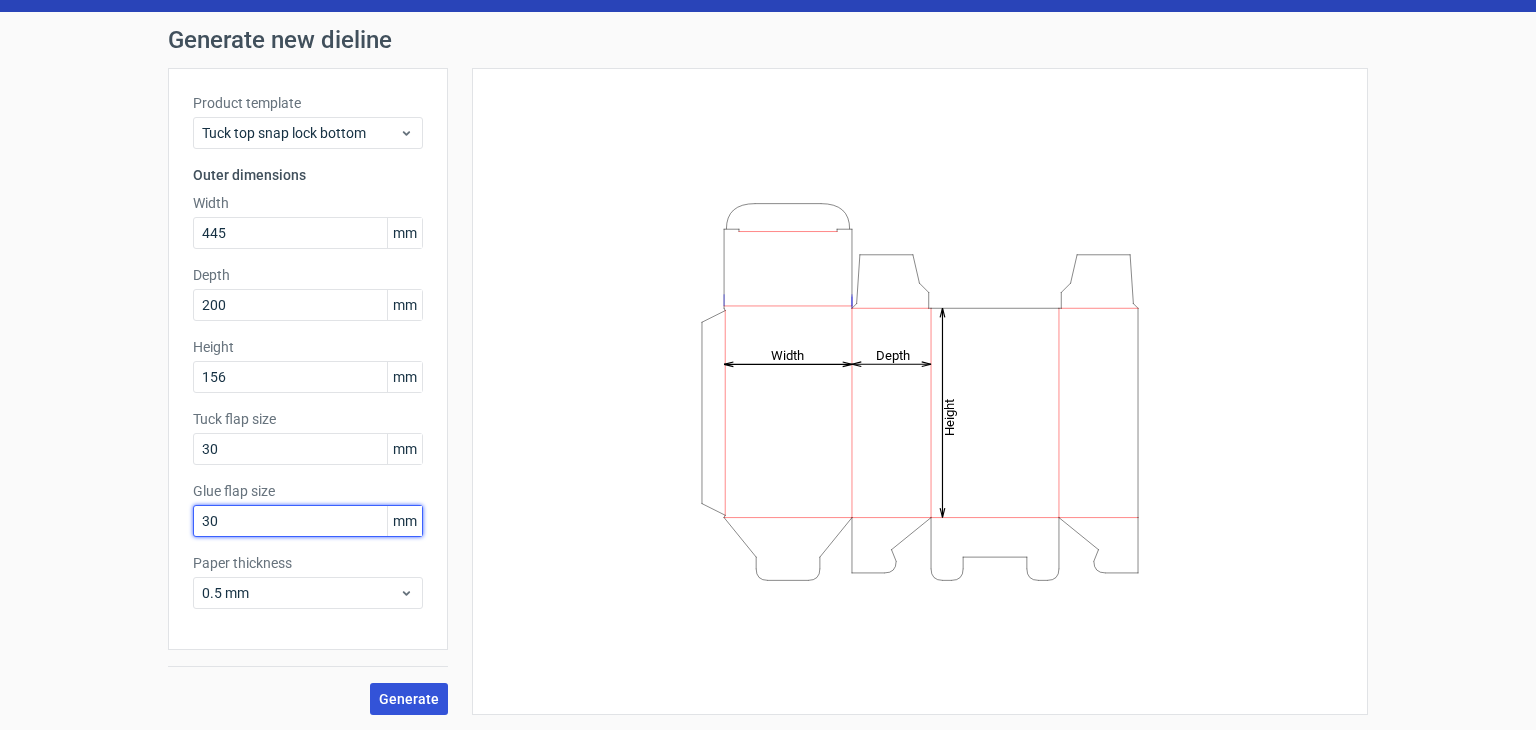 type on "30" 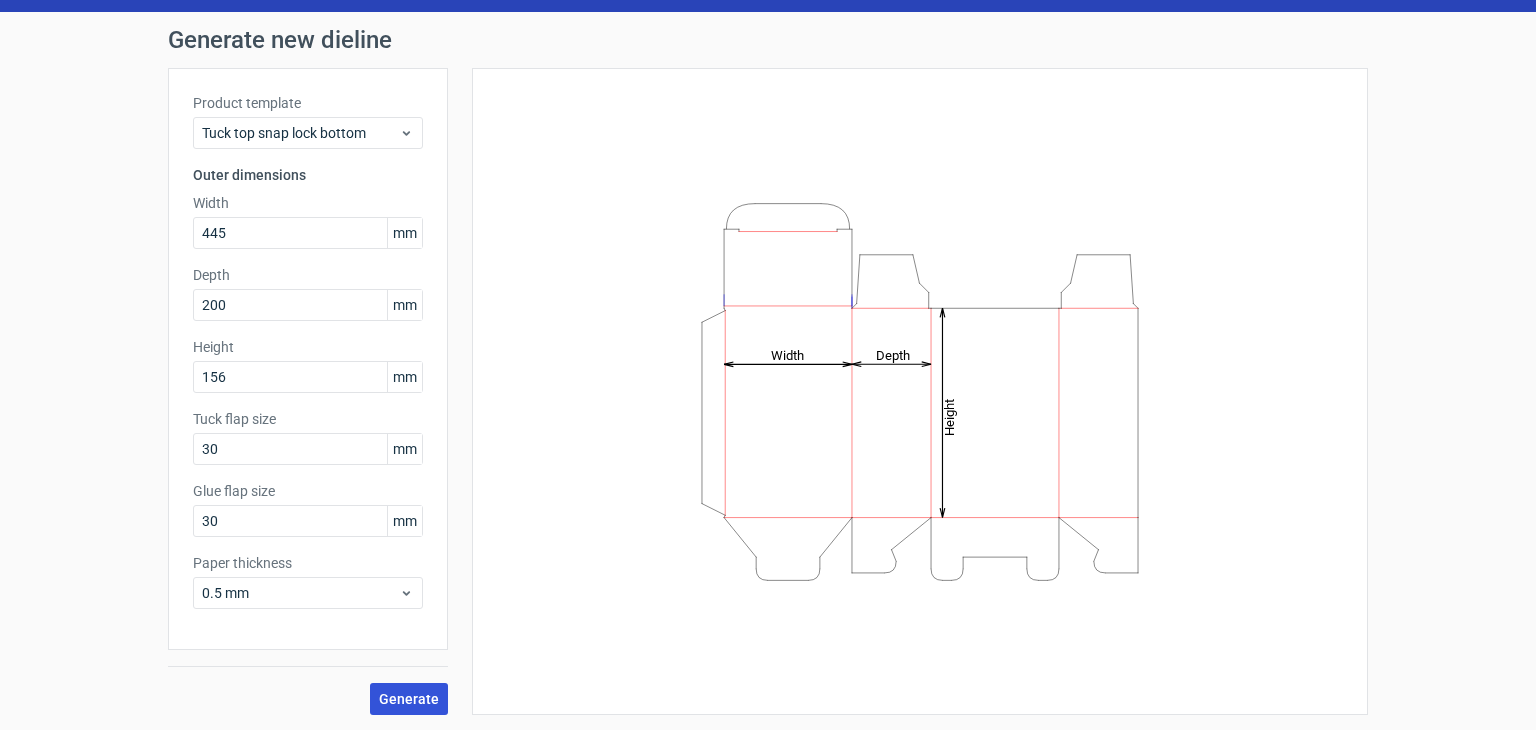 click on "Generate" at bounding box center (409, 699) 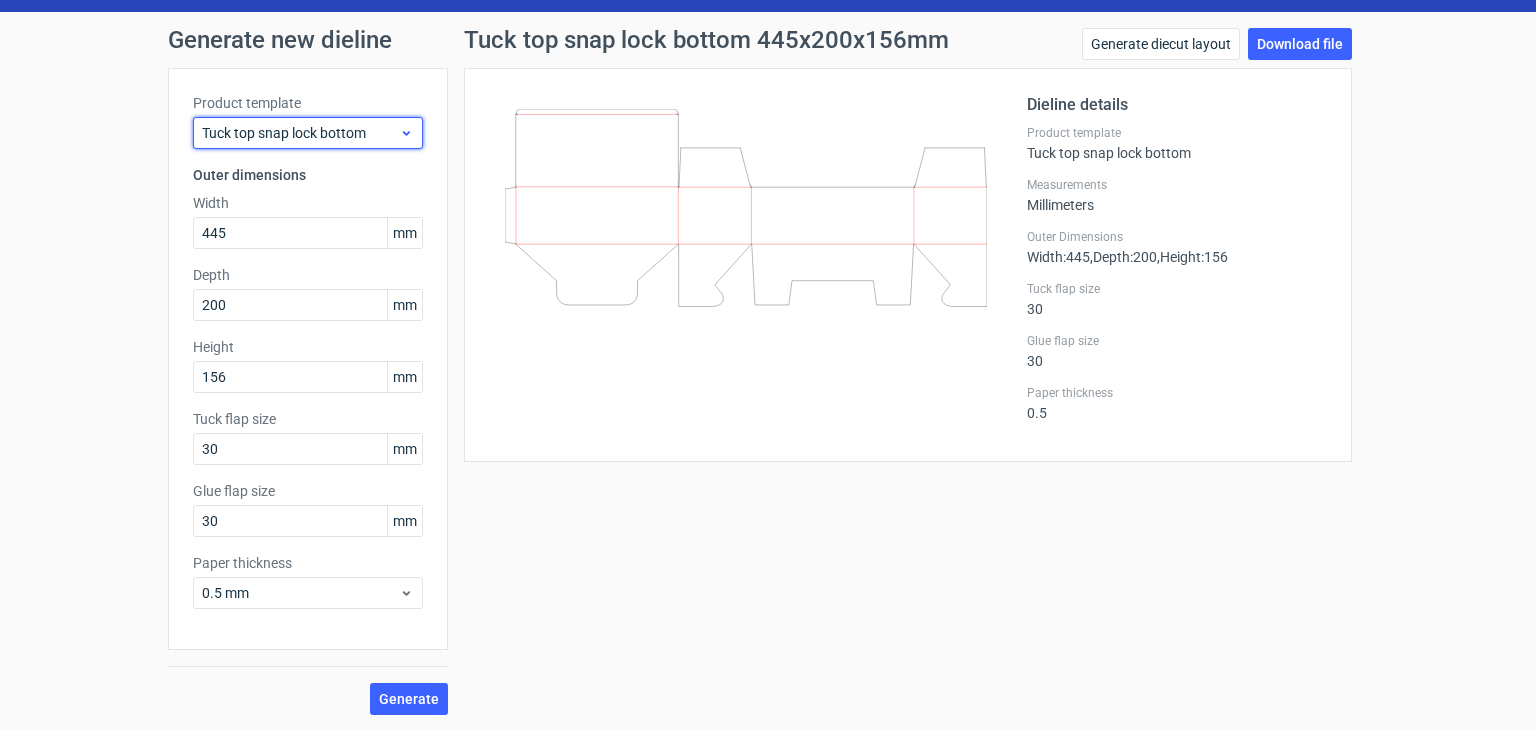 click 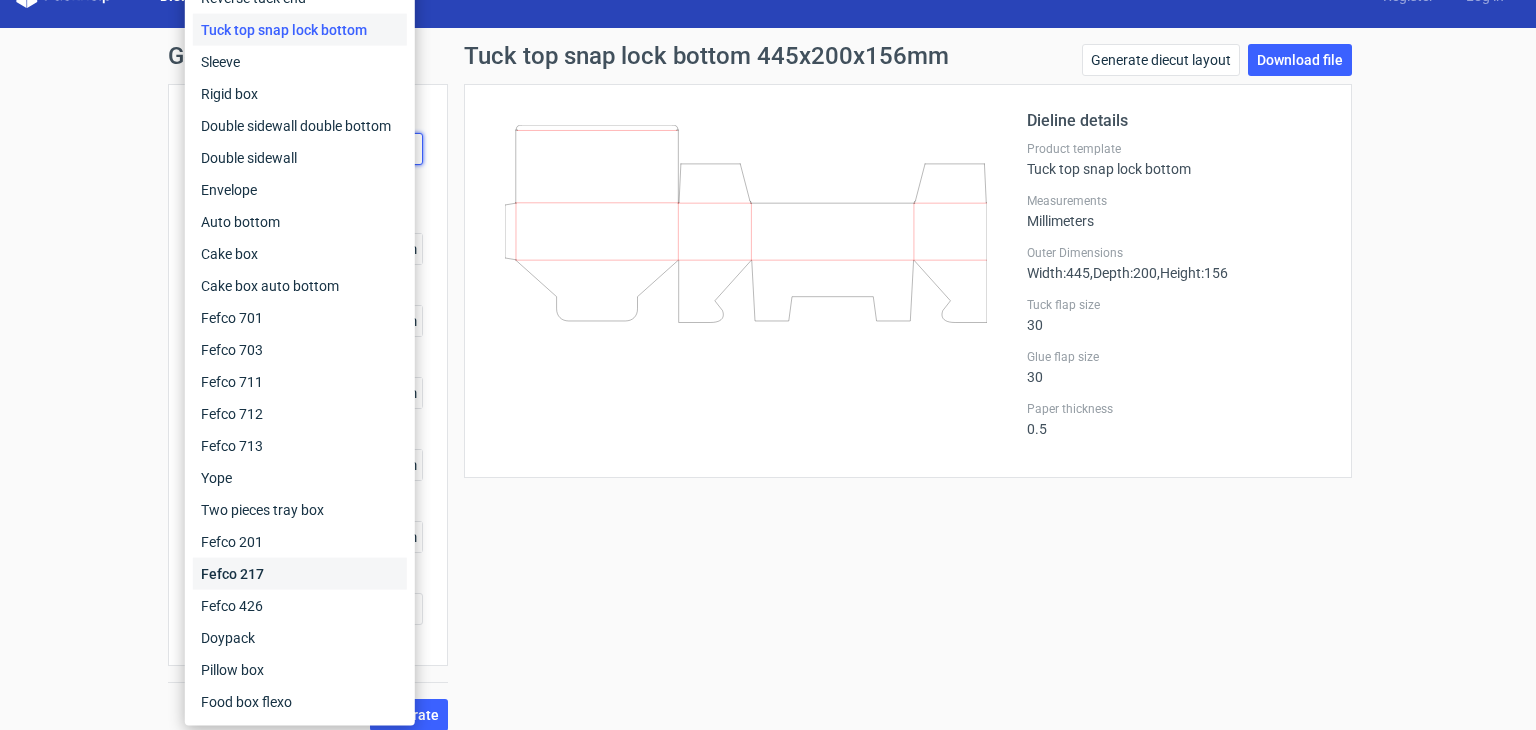 scroll, scrollTop: 52, scrollLeft: 0, axis: vertical 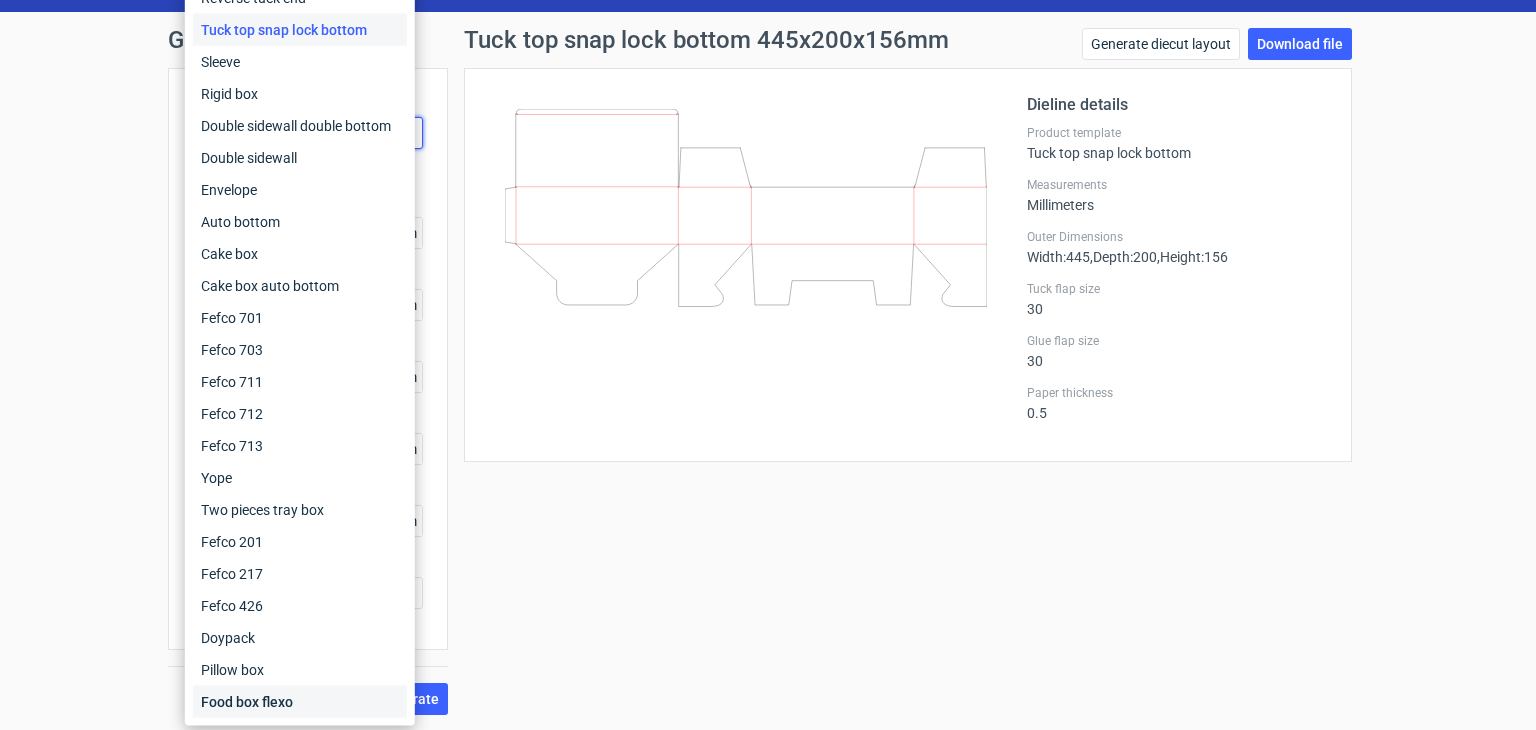 click on "Food box flexo" at bounding box center (300, 702) 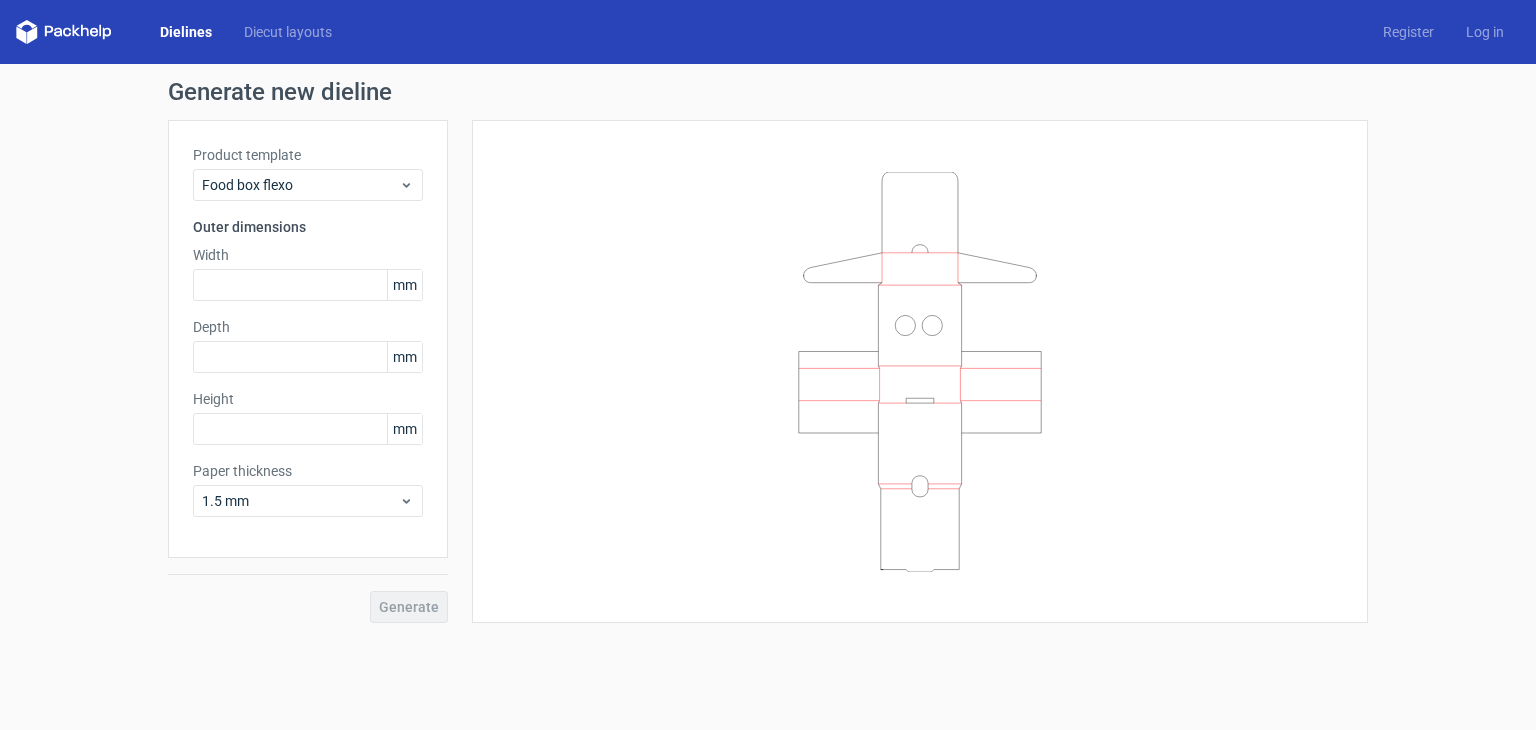 scroll, scrollTop: 0, scrollLeft: 0, axis: both 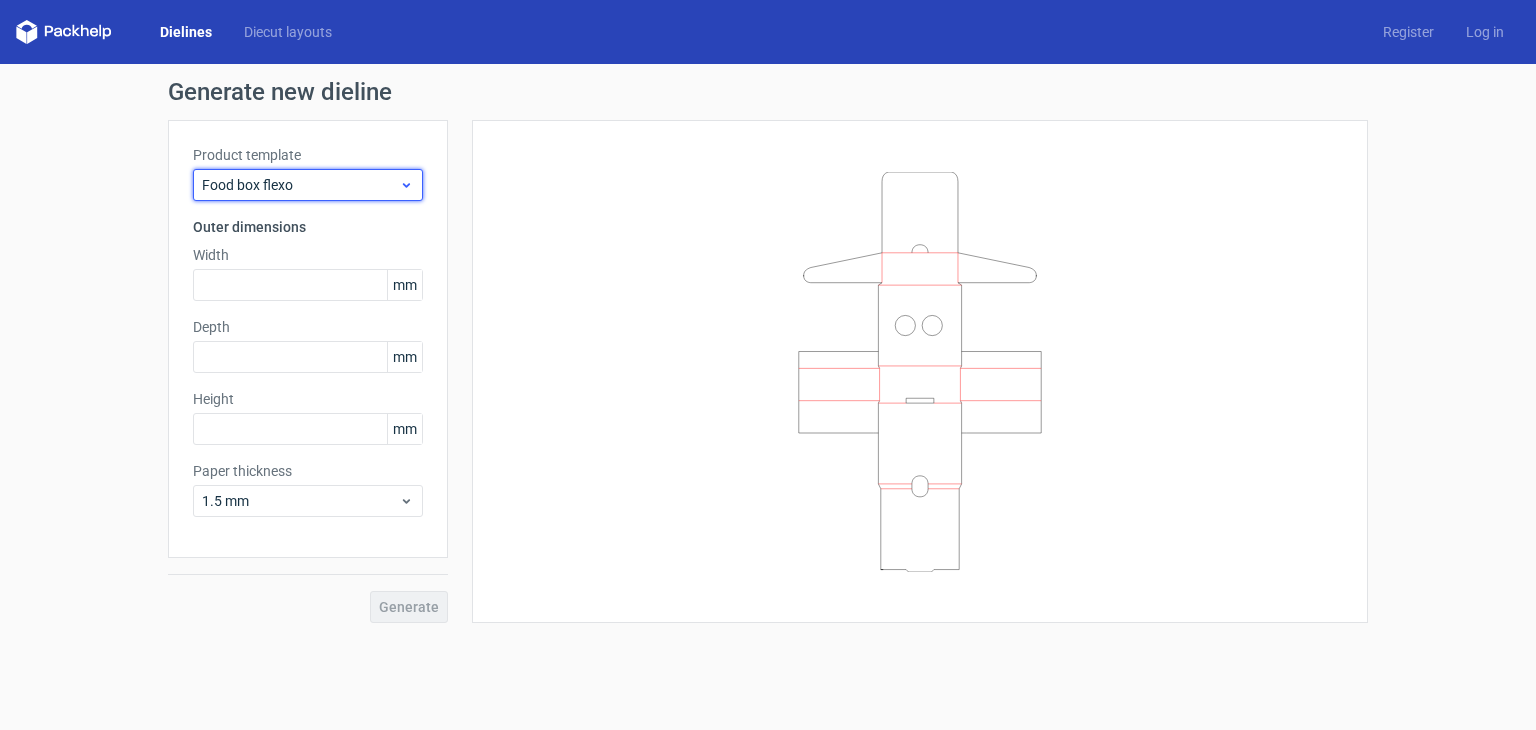 click on "Food box flexo" at bounding box center (308, 185) 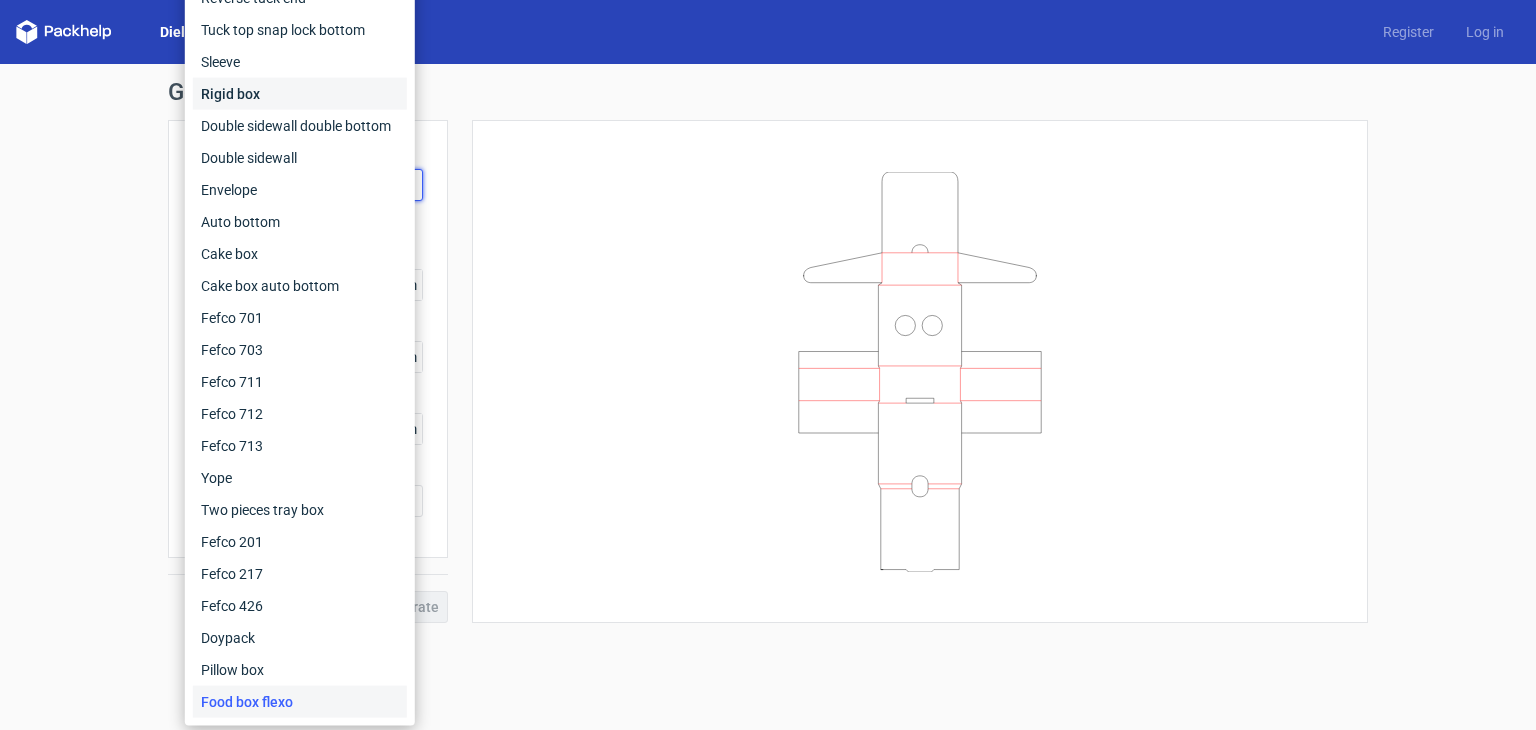 click on "Rigid box" at bounding box center (300, 94) 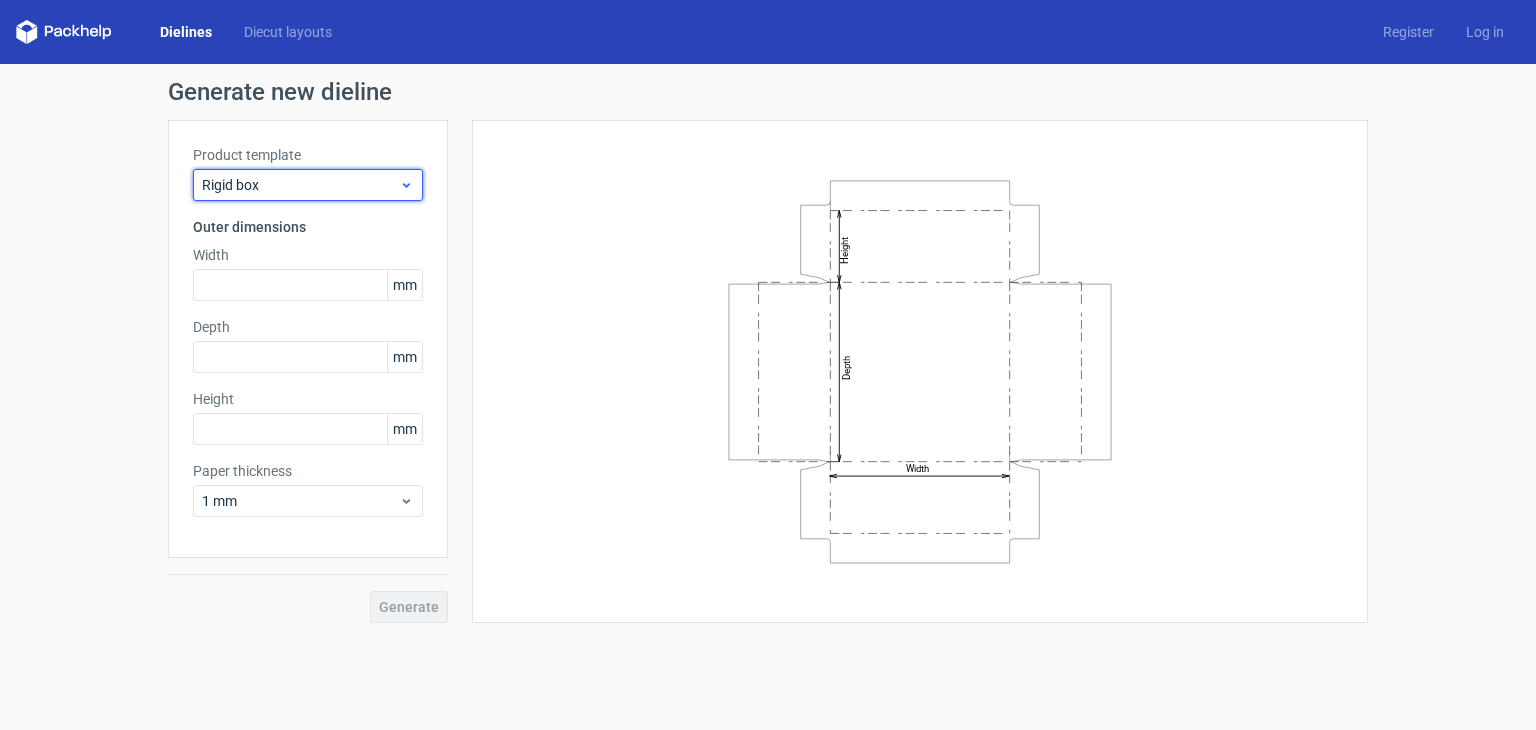 click on "Rigid box" at bounding box center (308, 185) 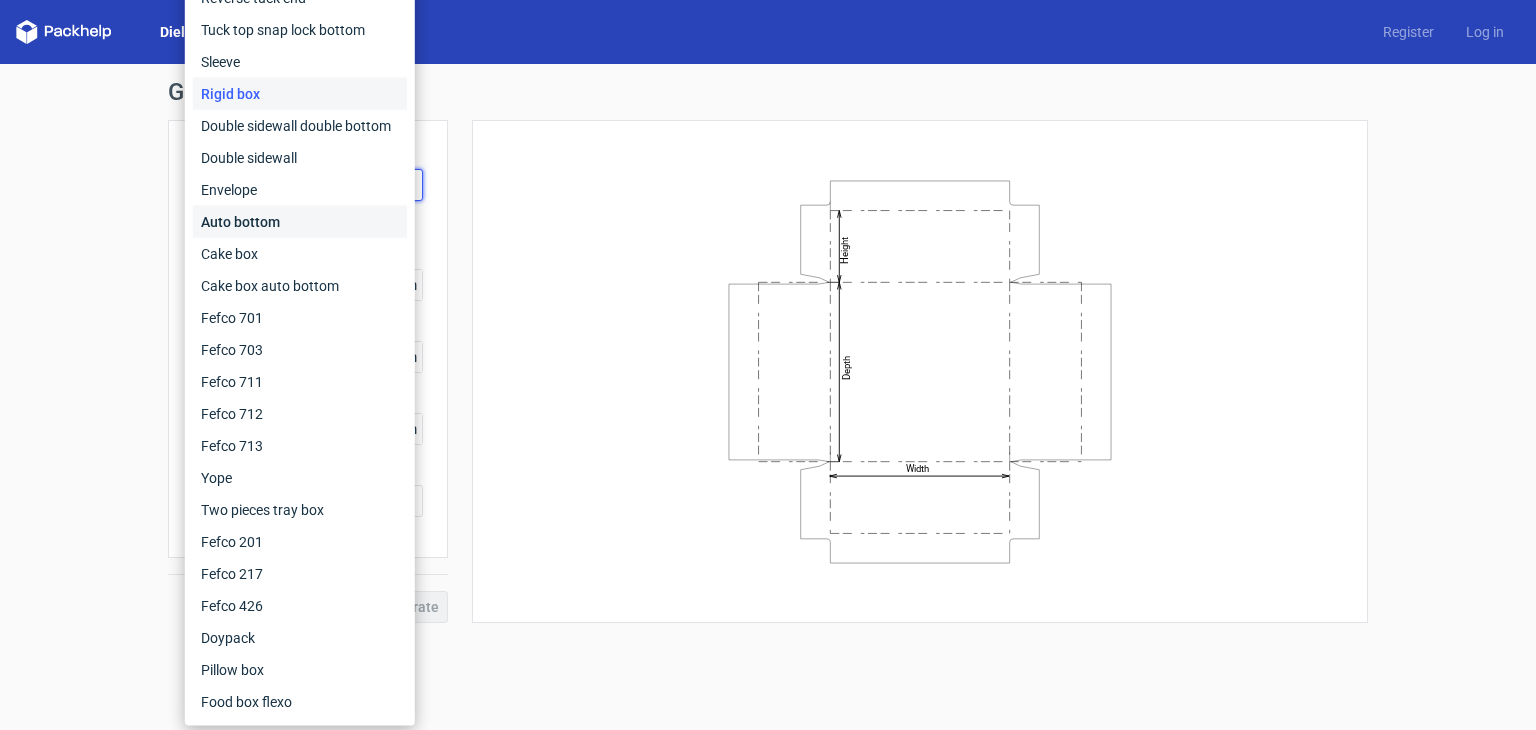 click on "Auto bottom" at bounding box center [300, 222] 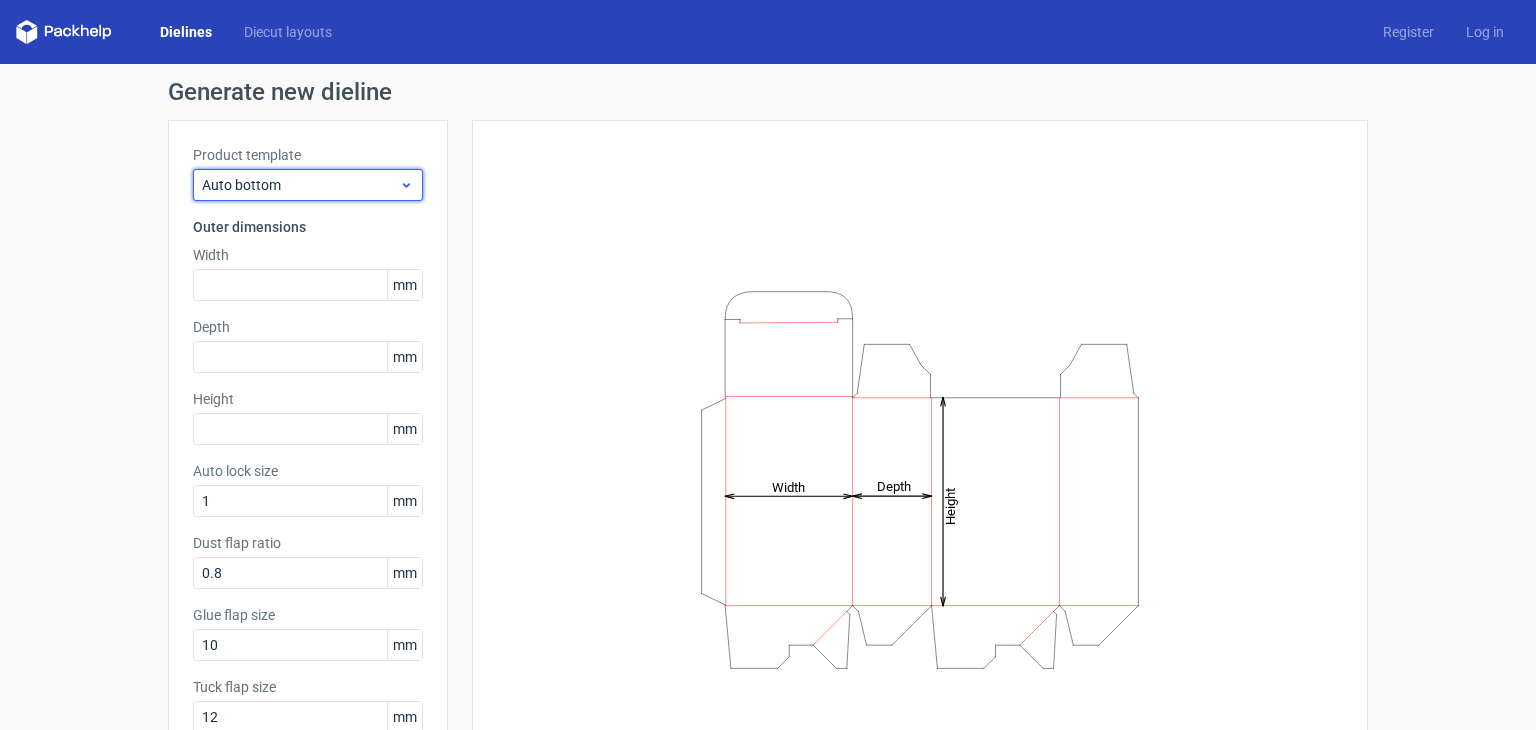 click on "Auto bottom" at bounding box center (300, 185) 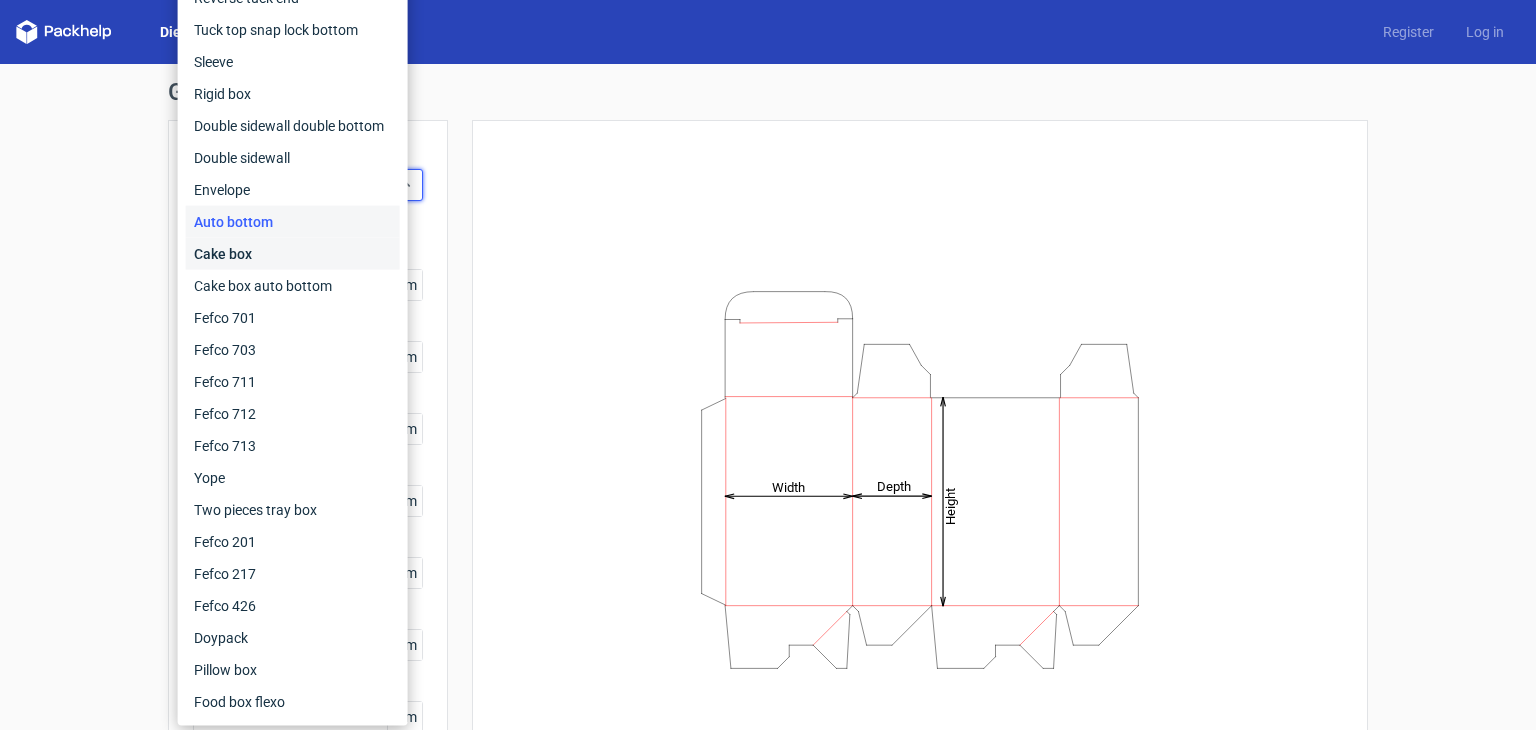 click on "Cake box" at bounding box center [293, 254] 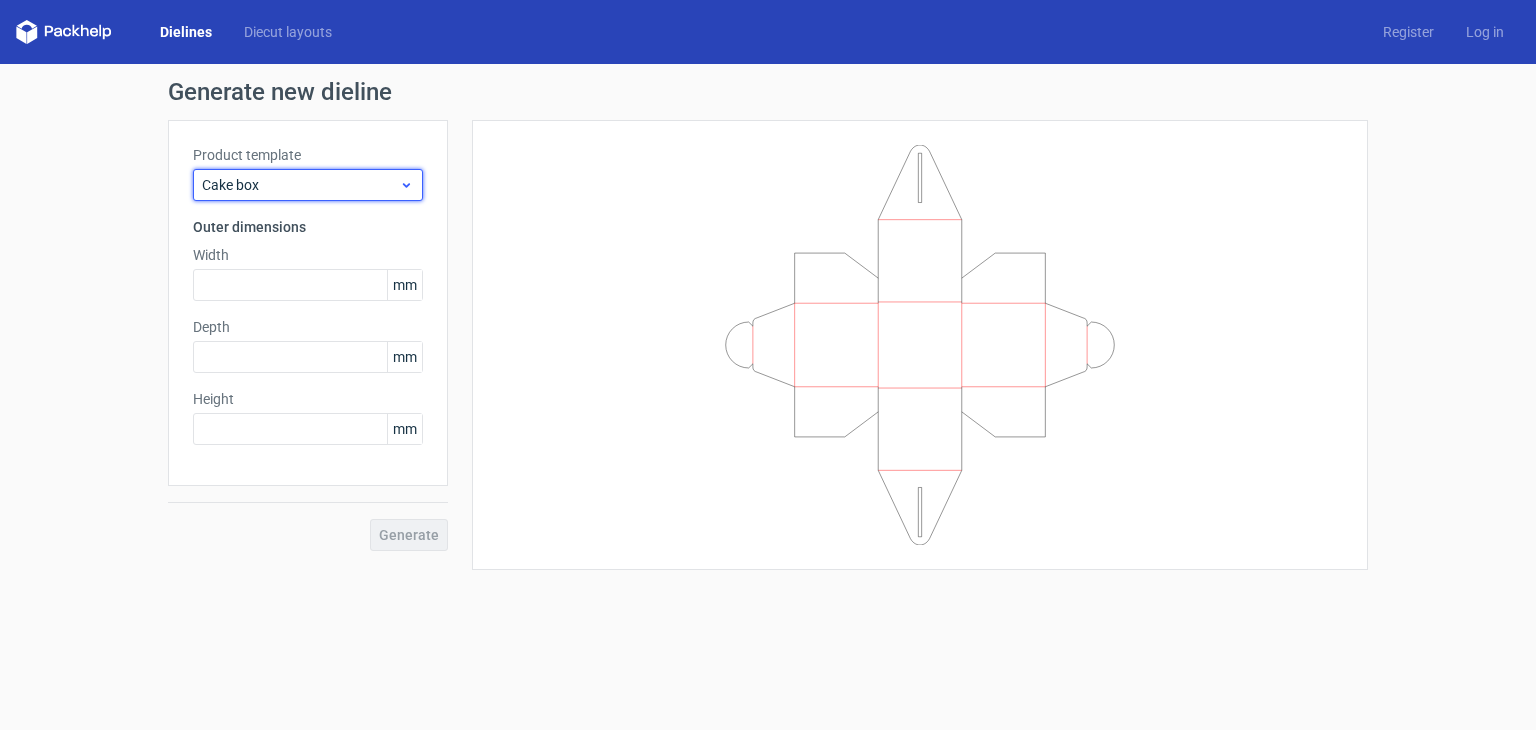 click on "Cake box" at bounding box center (300, 185) 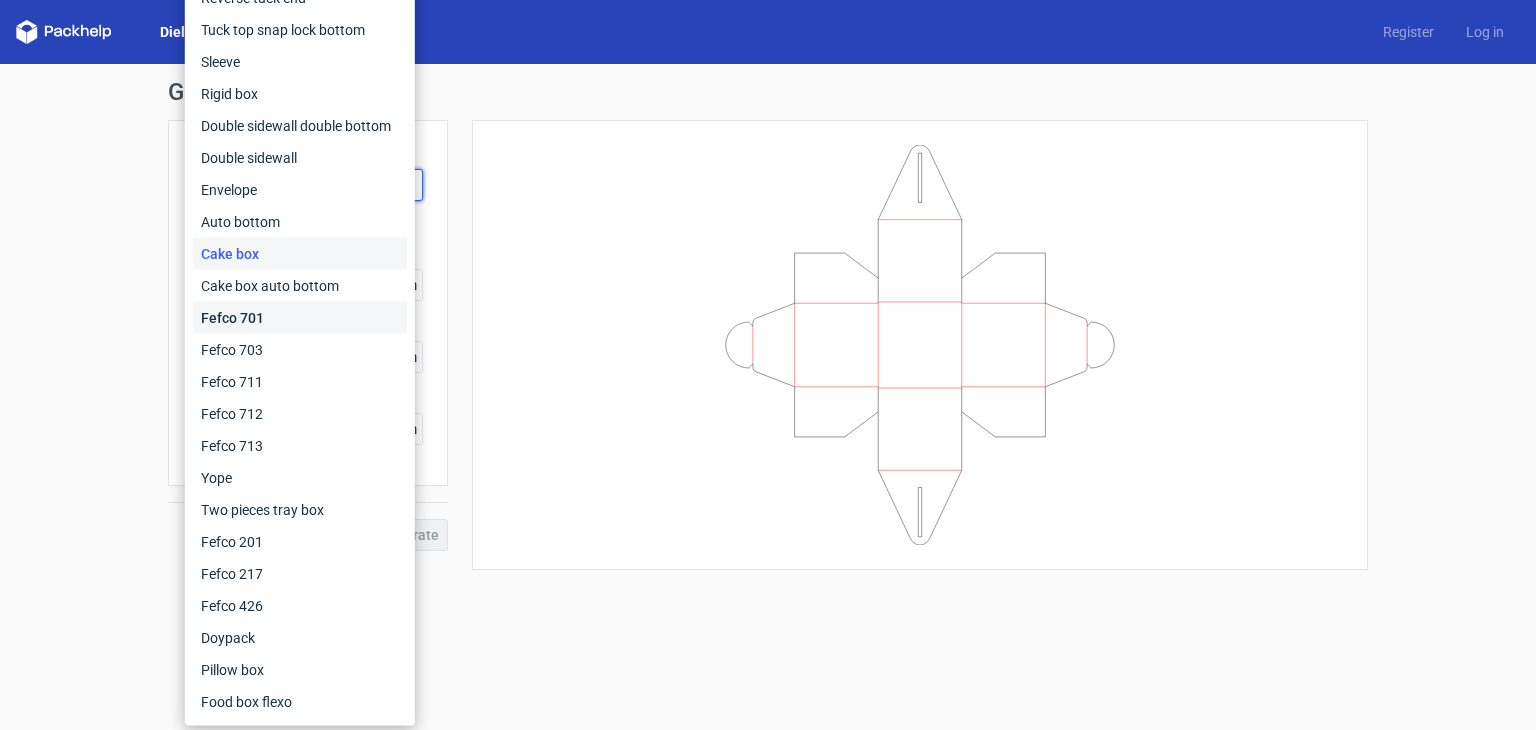 click on "Fefco 701" at bounding box center (300, 318) 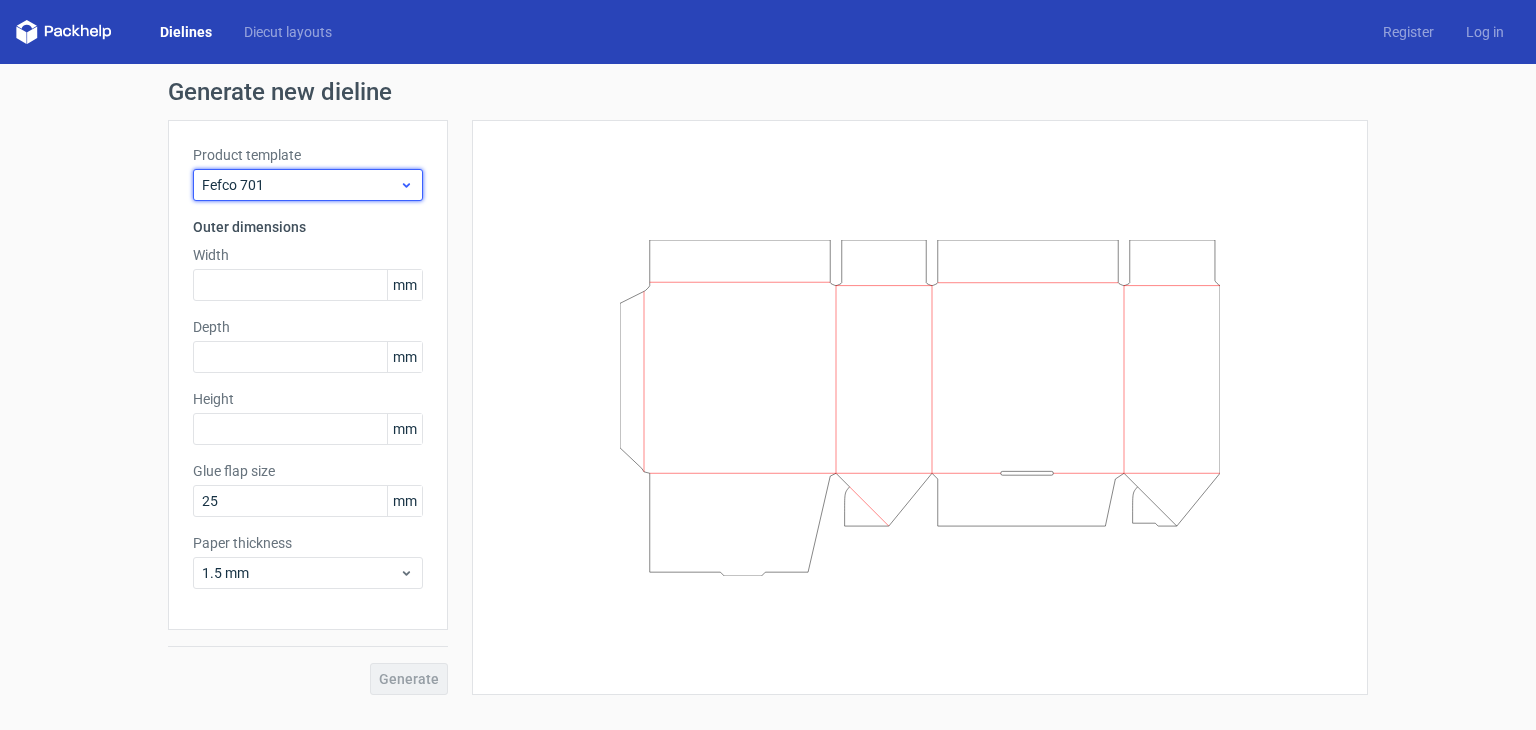 click on "Fefco 701" at bounding box center [300, 185] 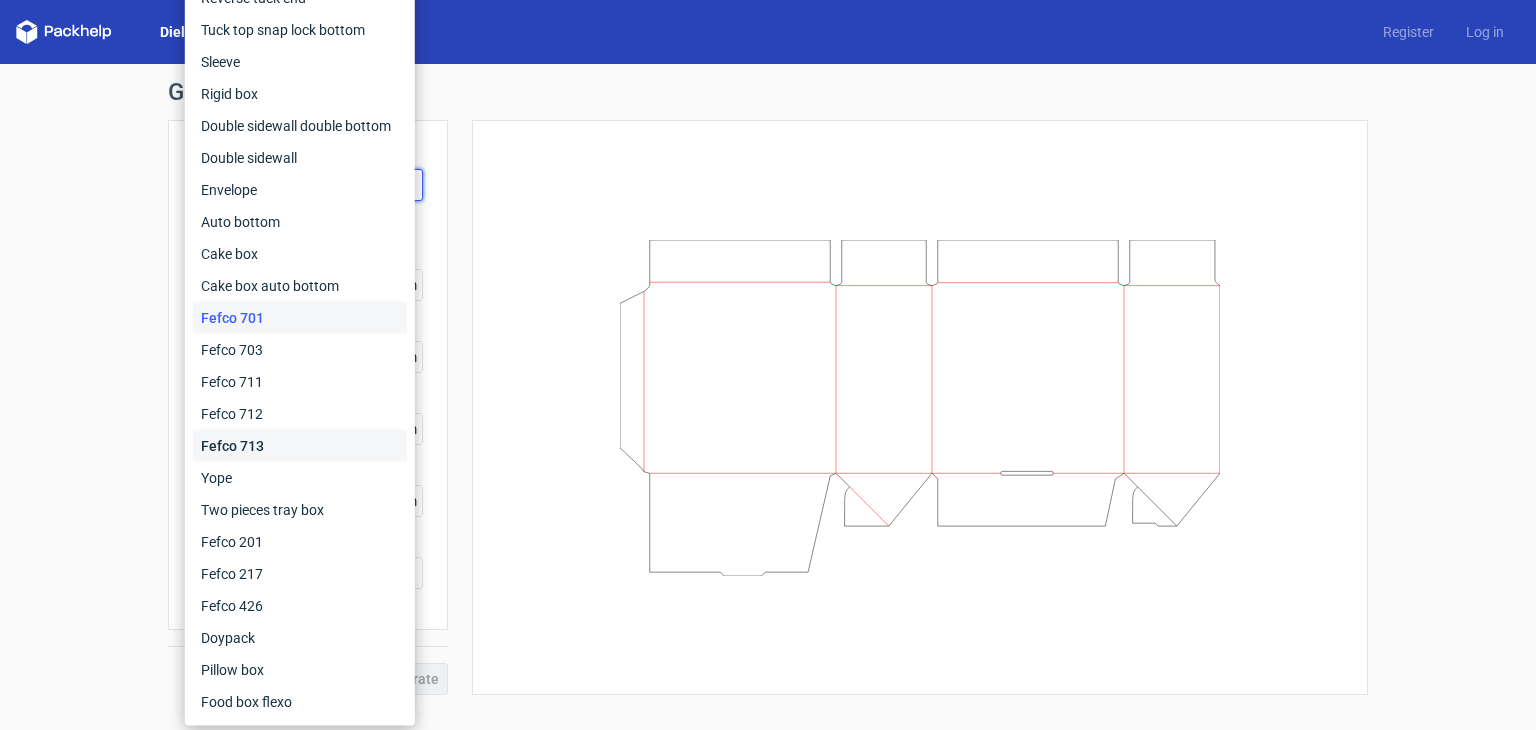 click on "Fefco 713" at bounding box center [300, 446] 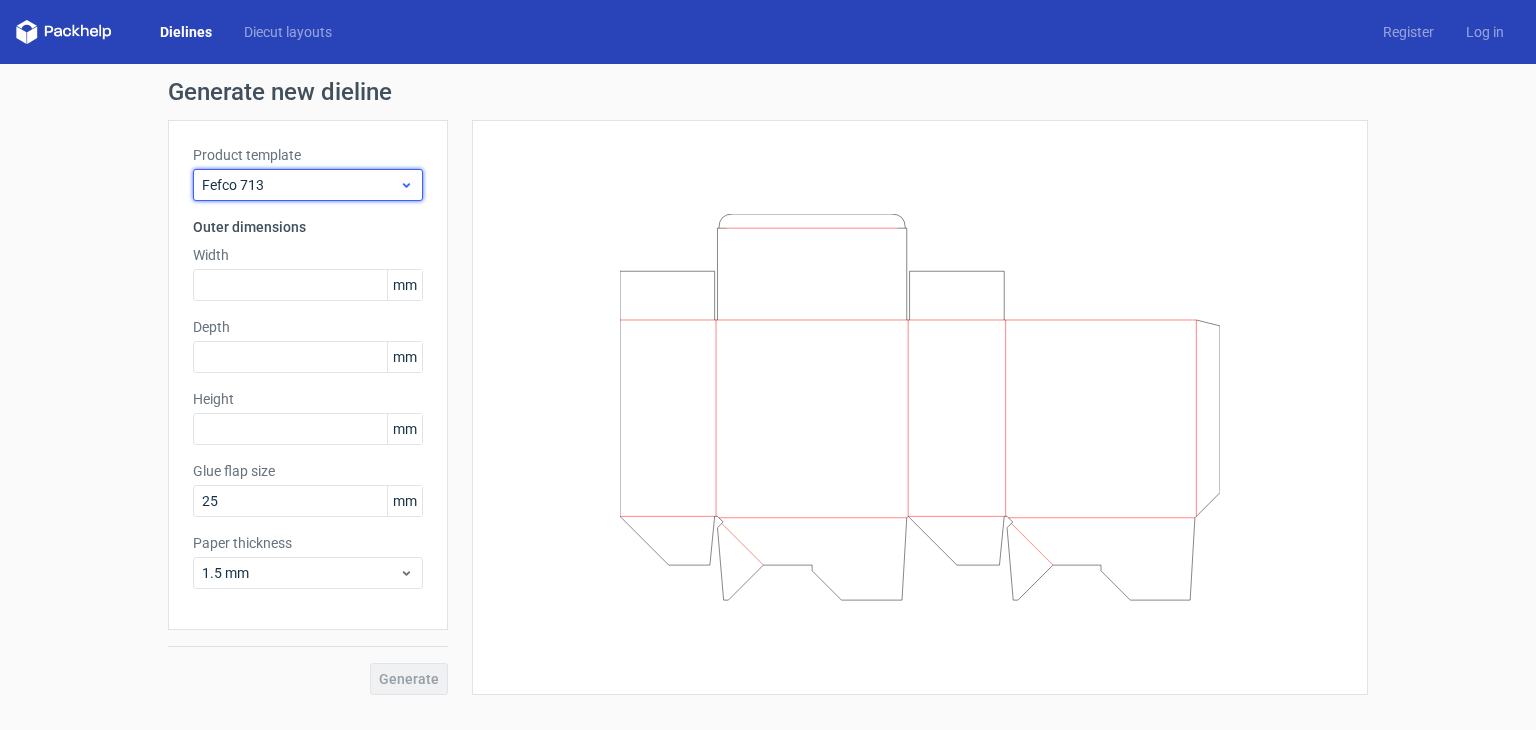 click on "Fefco 713" at bounding box center [300, 185] 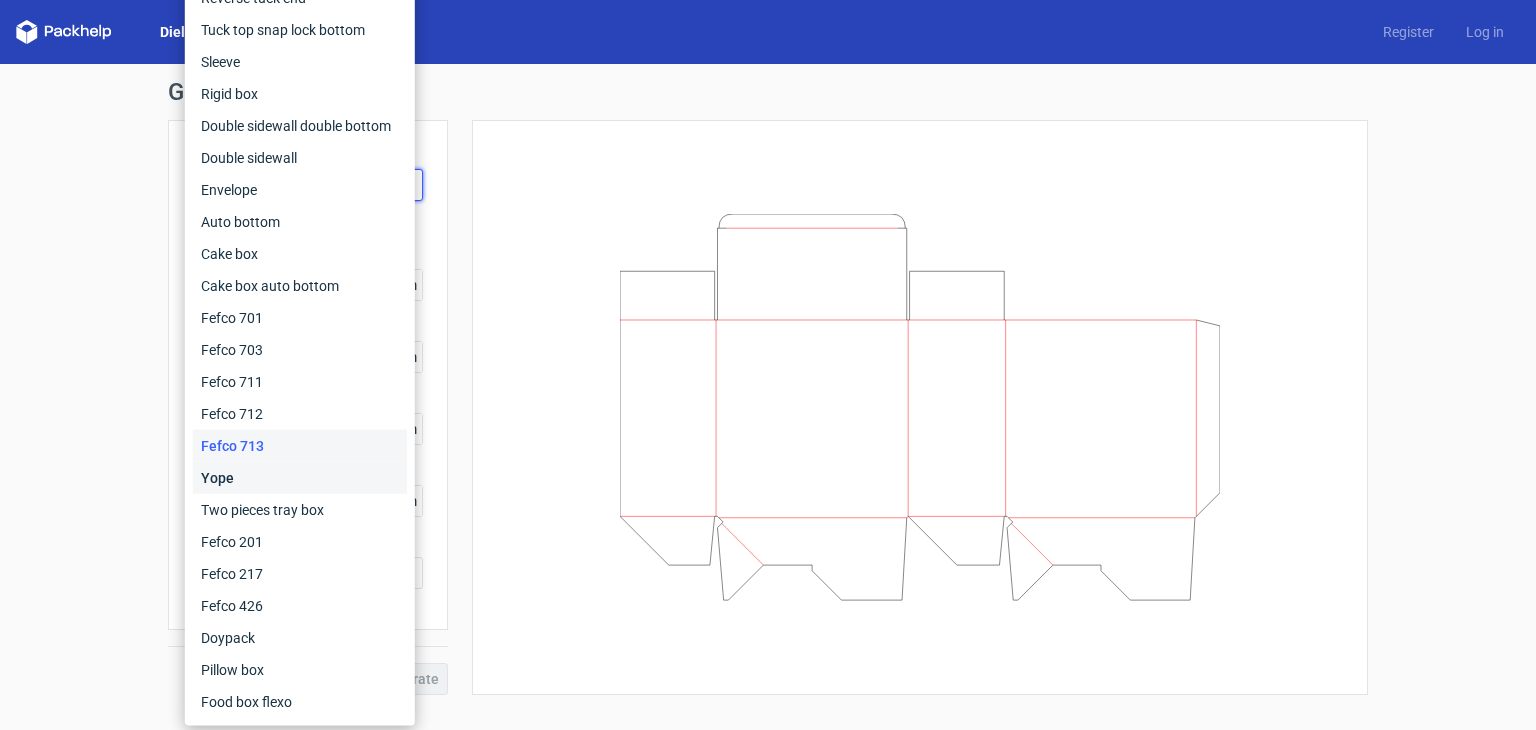 click on "Yope" at bounding box center (300, 478) 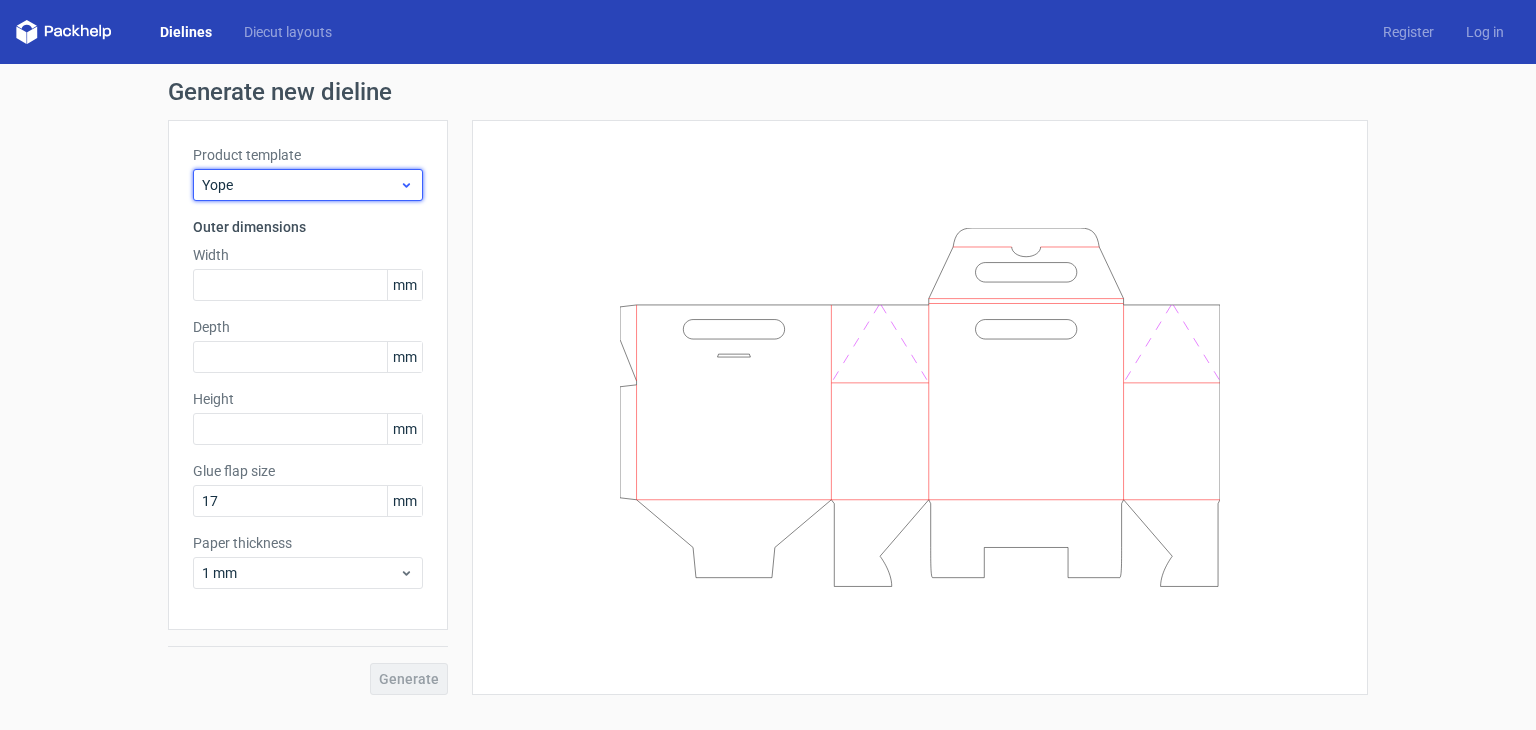 click on "Yope" at bounding box center (300, 185) 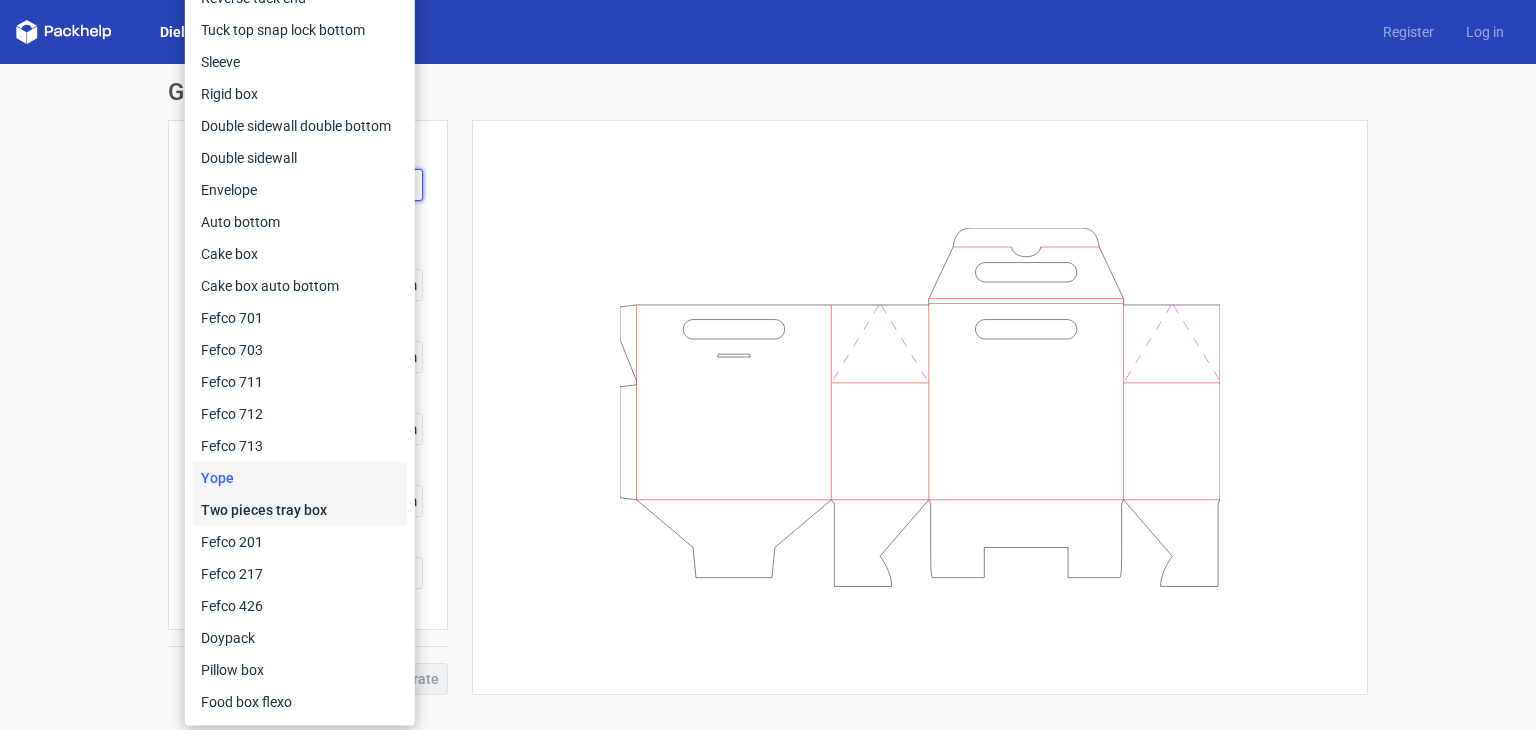 click on "Two pieces tray box" at bounding box center [300, 510] 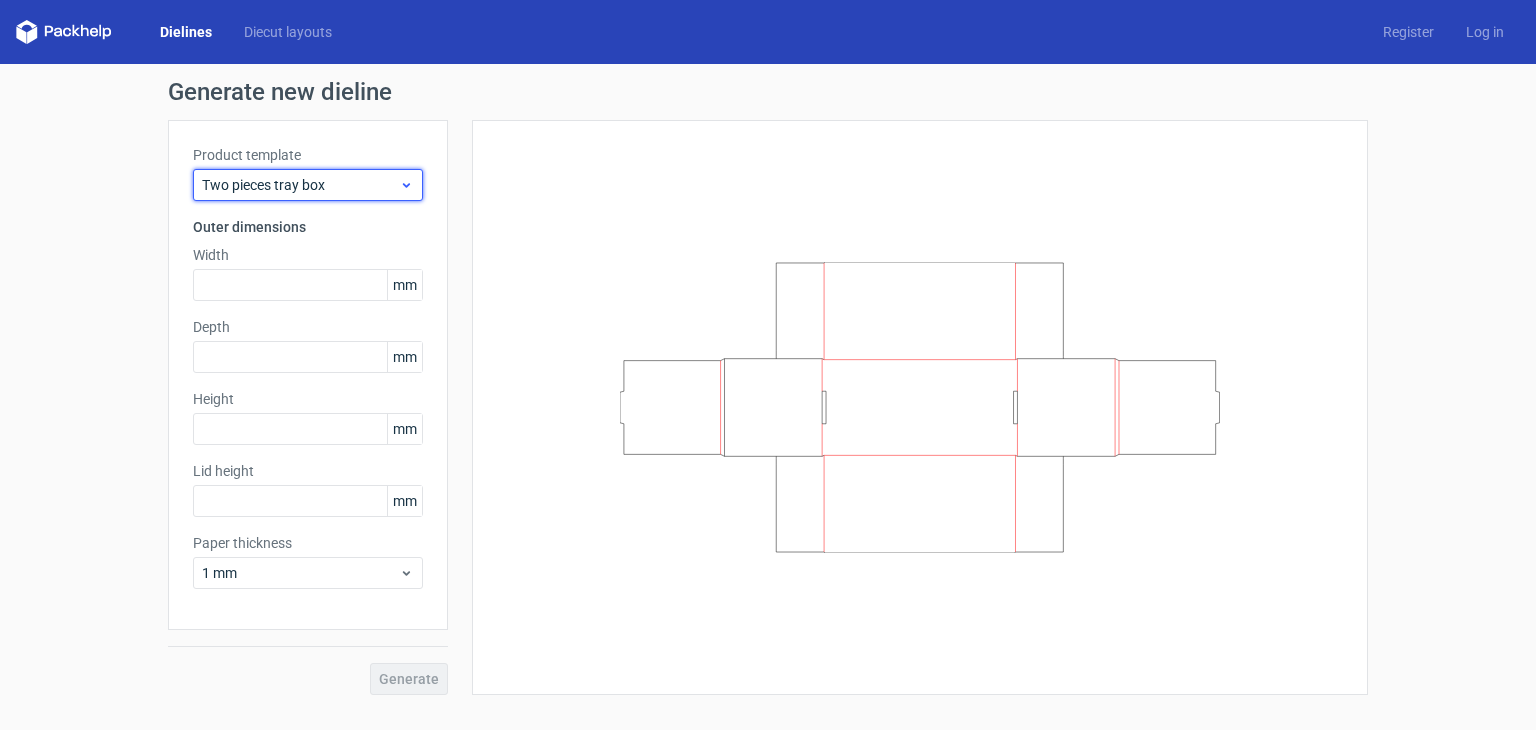 click on "Two pieces tray box" at bounding box center [300, 185] 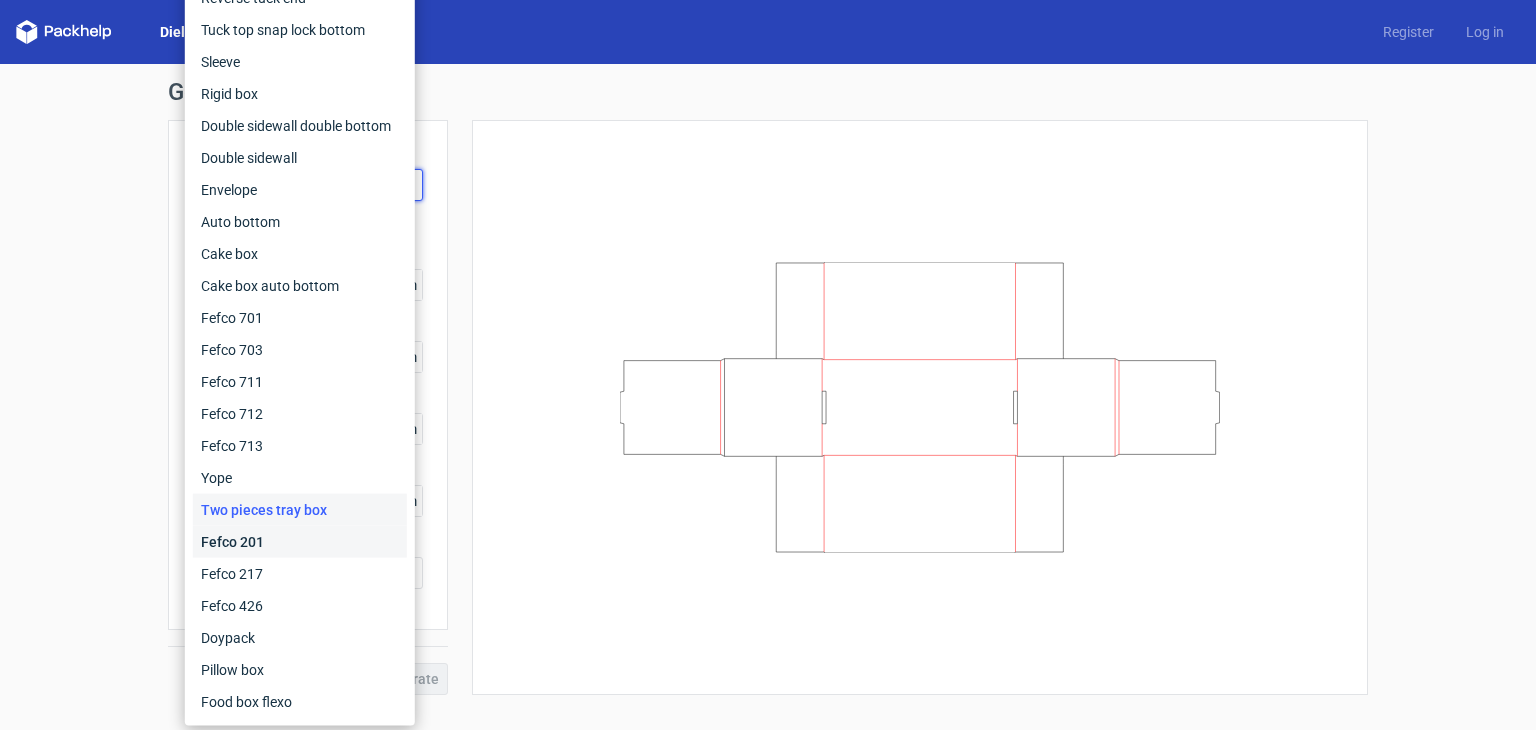 click on "Fefco 201" at bounding box center (300, 542) 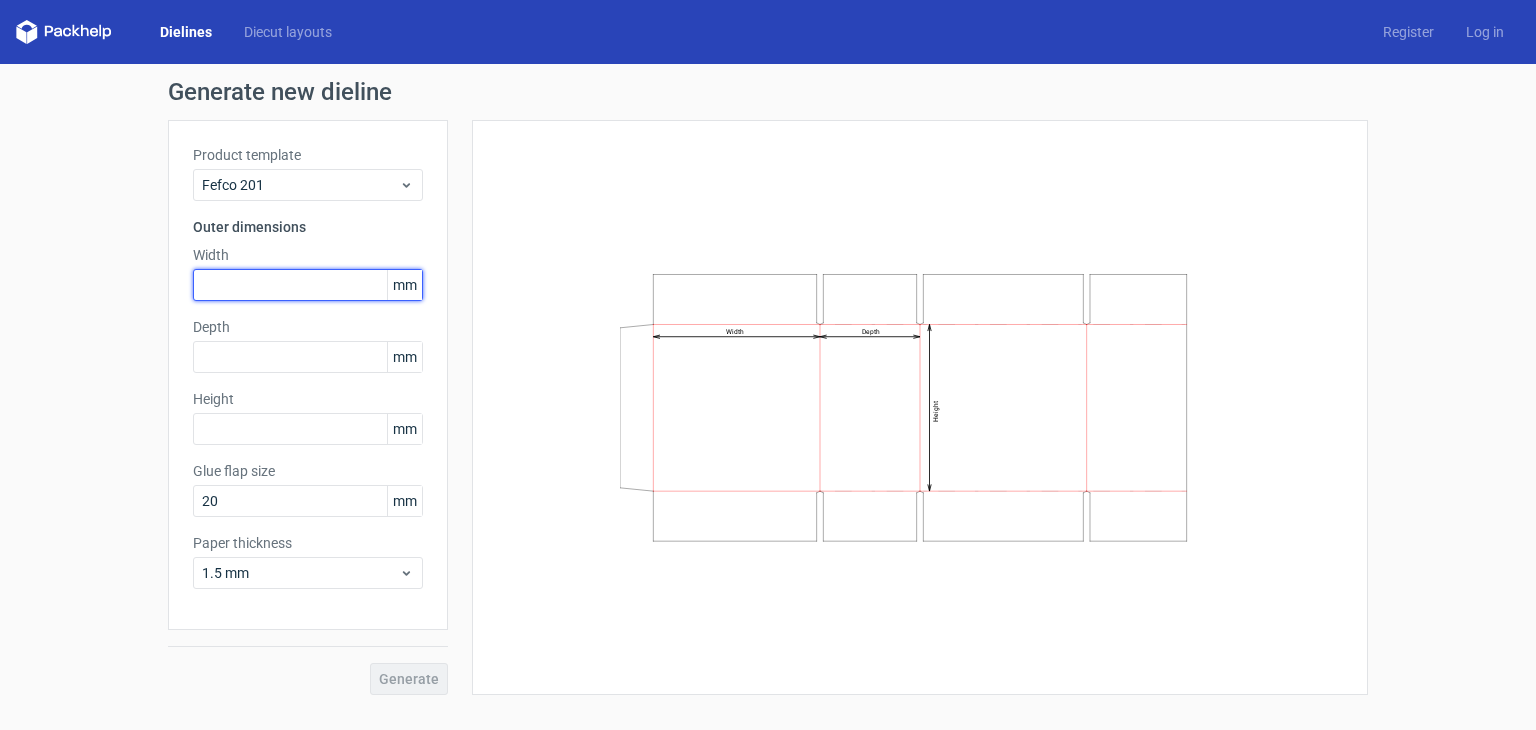 click at bounding box center [308, 285] 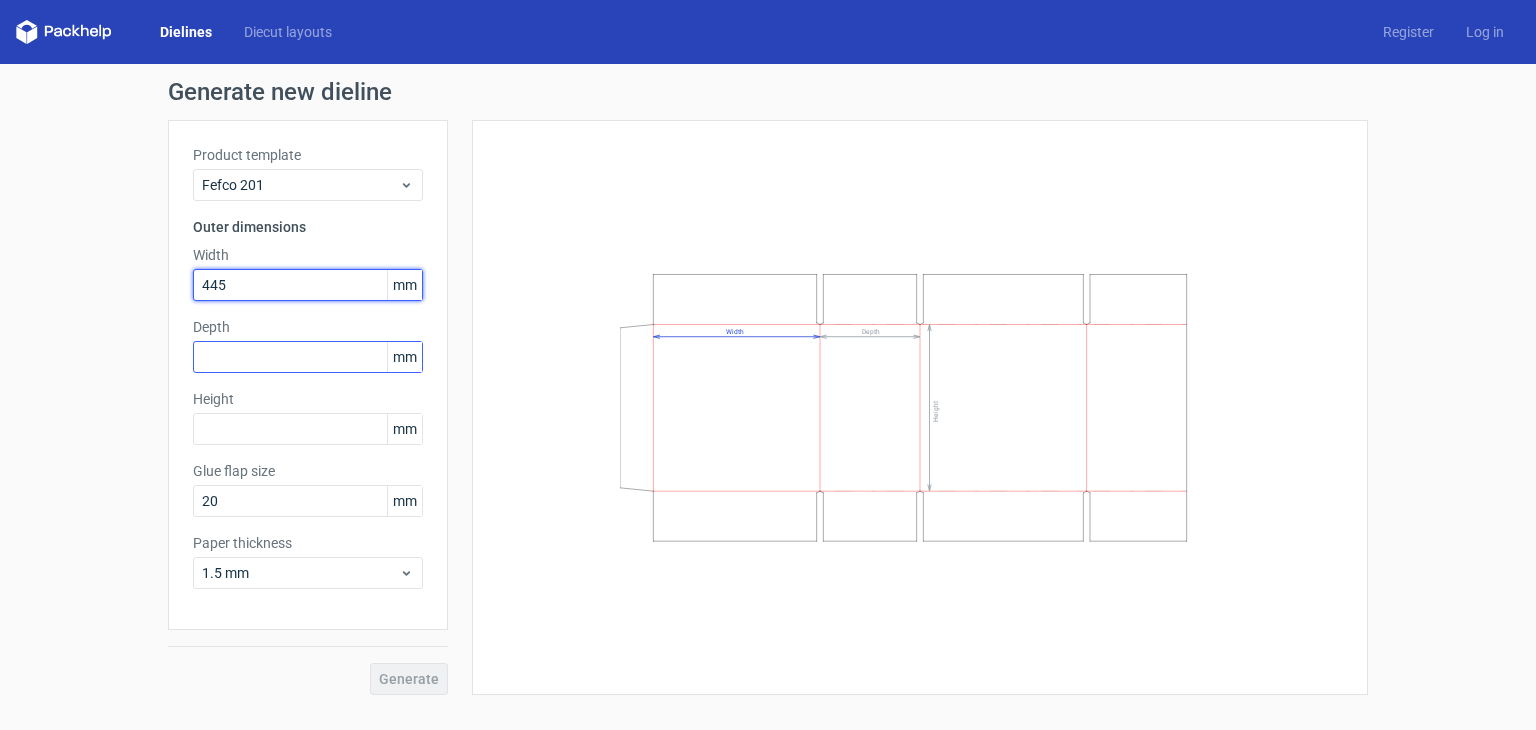 type on "445" 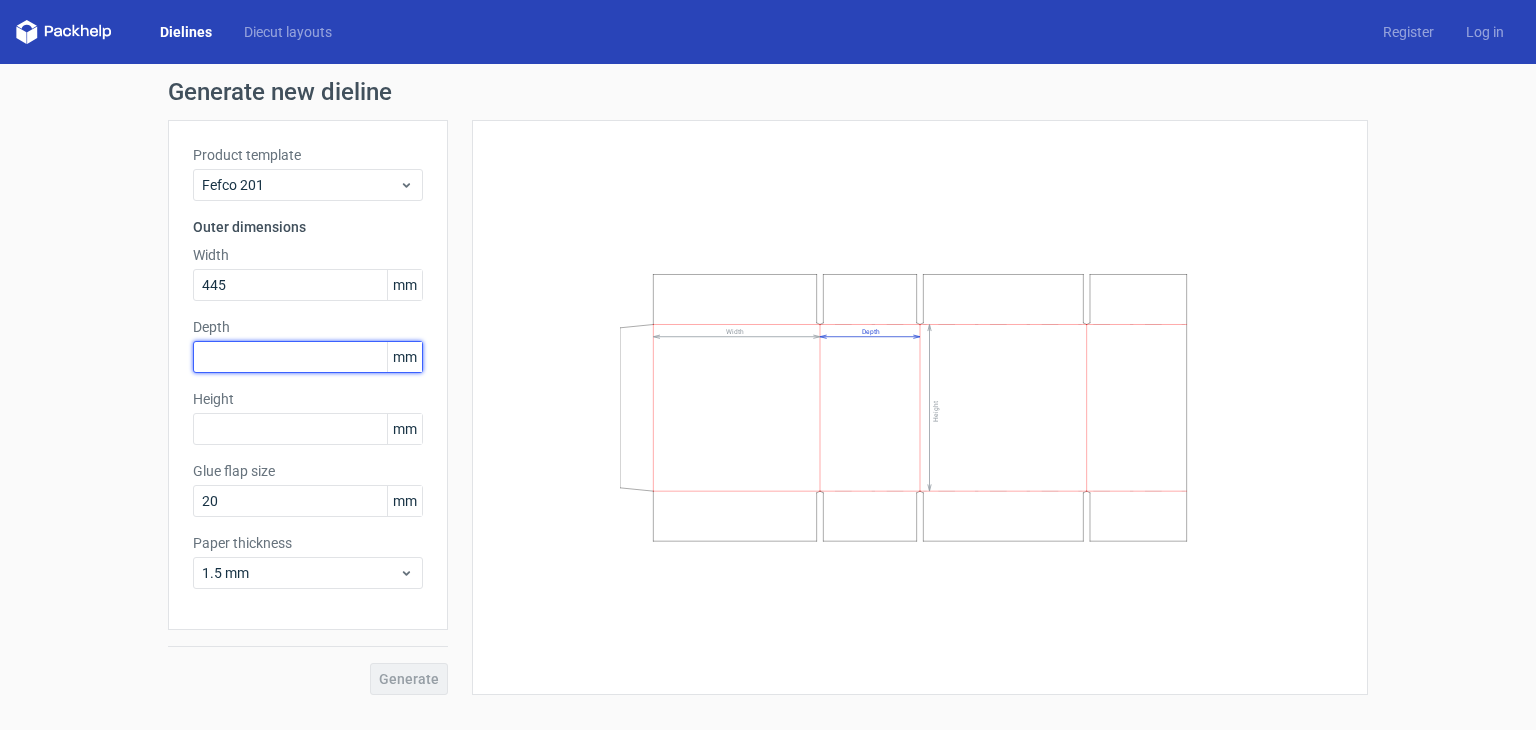 click at bounding box center [308, 357] 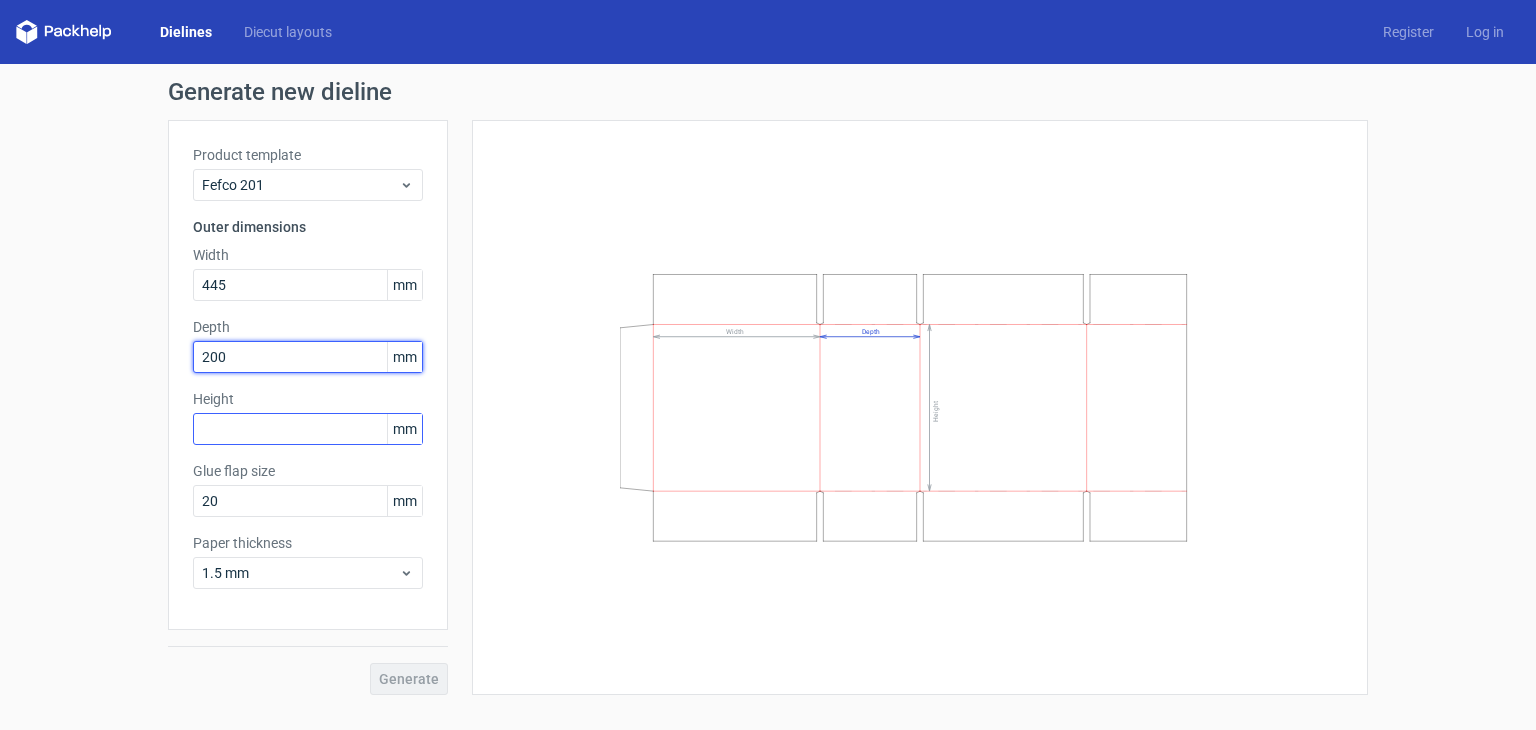 type on "200" 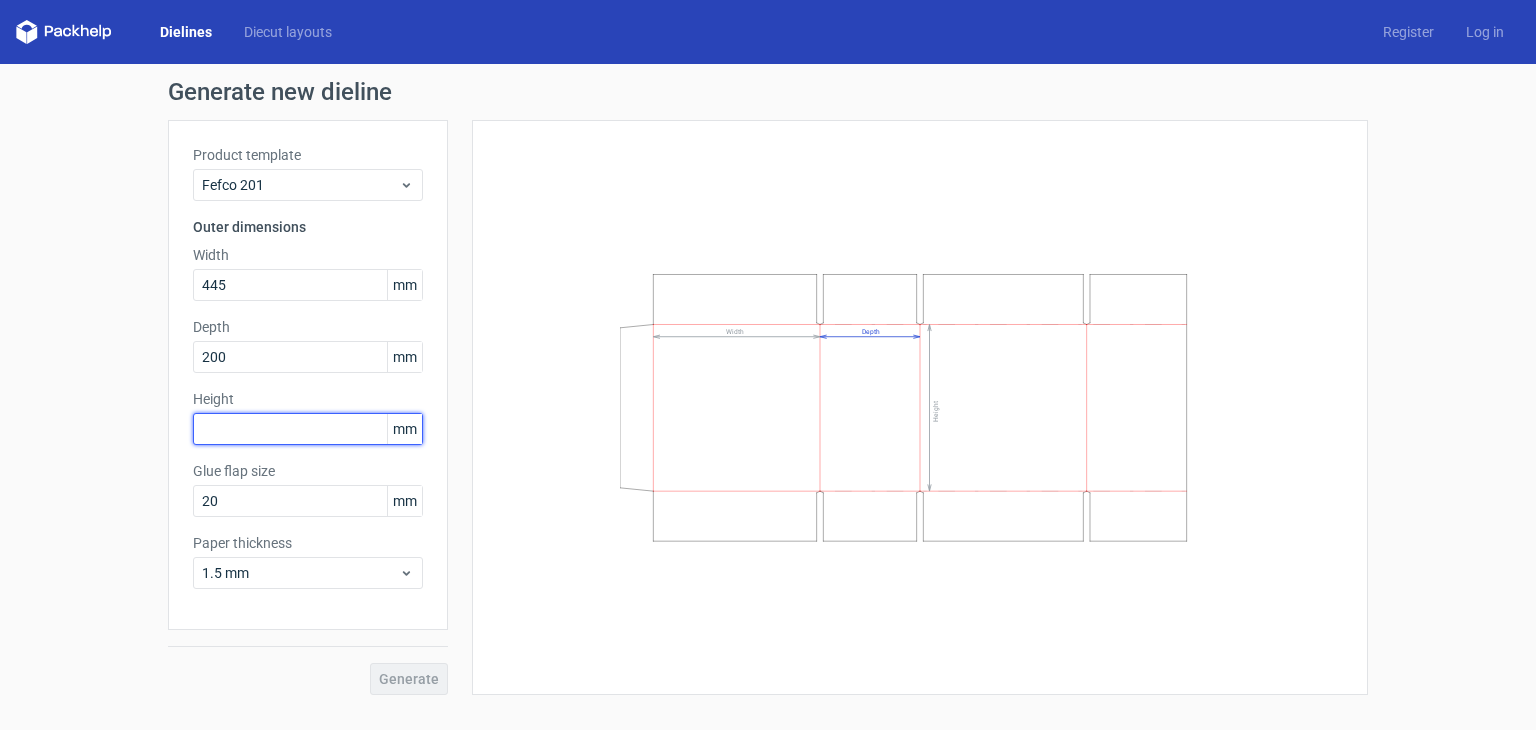 click at bounding box center [308, 429] 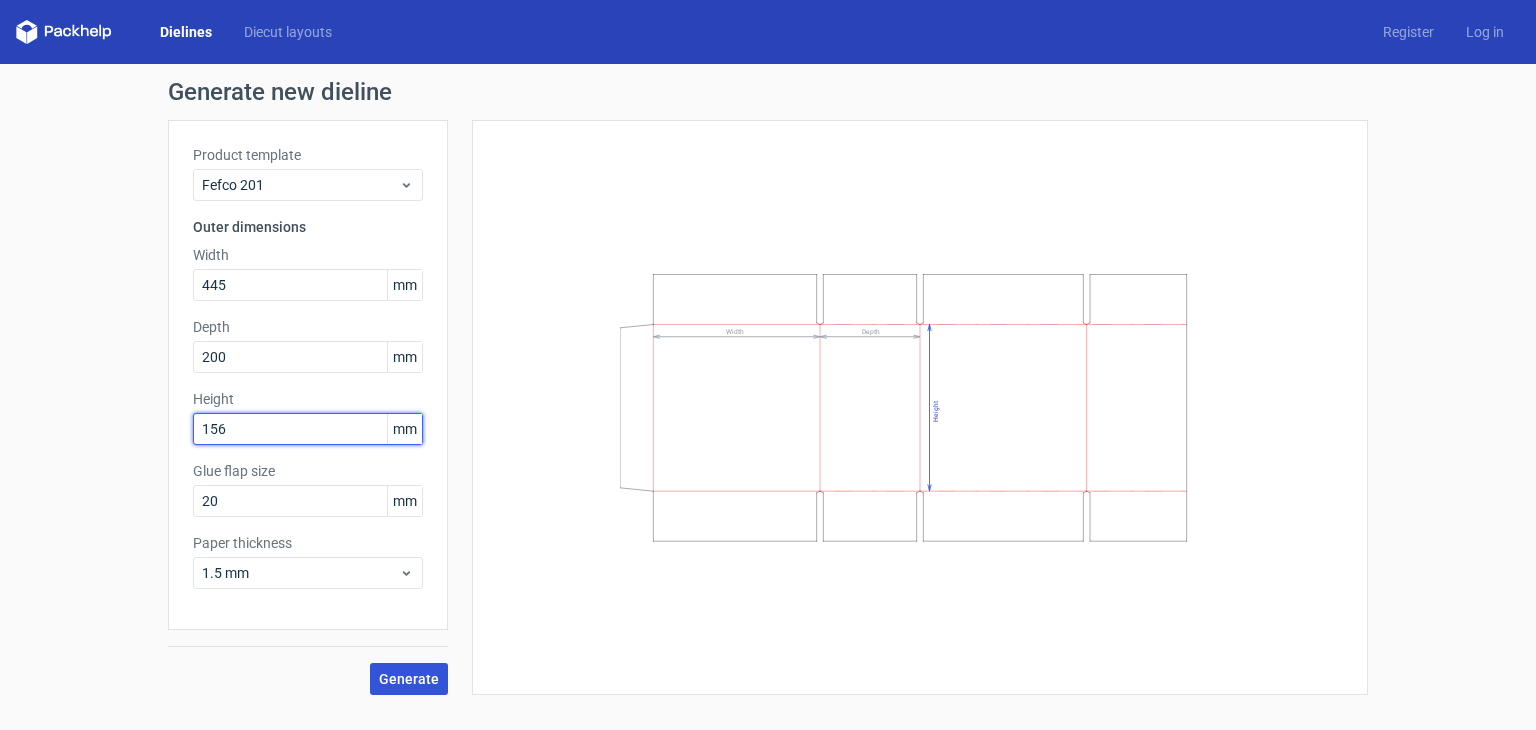 type on "156" 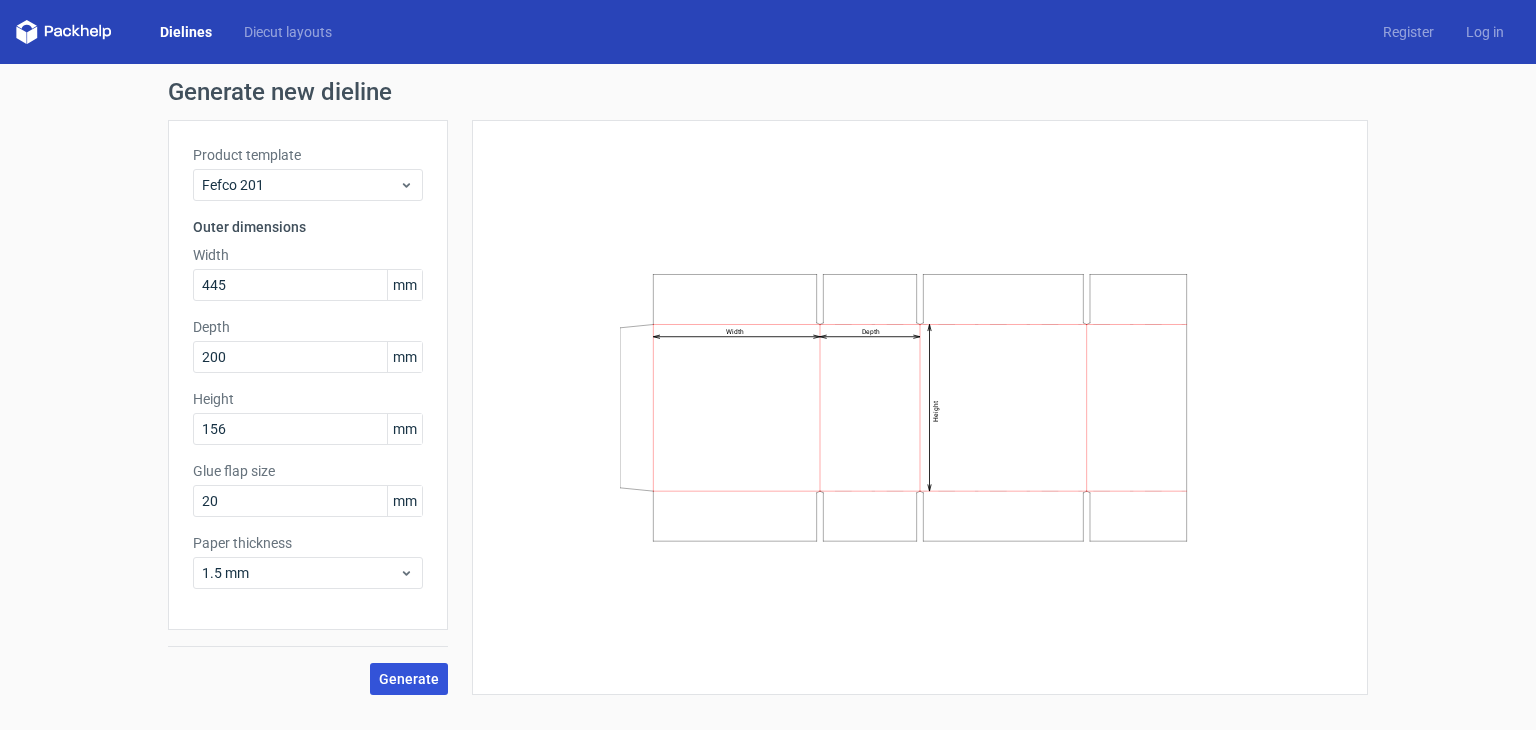 click on "Generate" at bounding box center [409, 679] 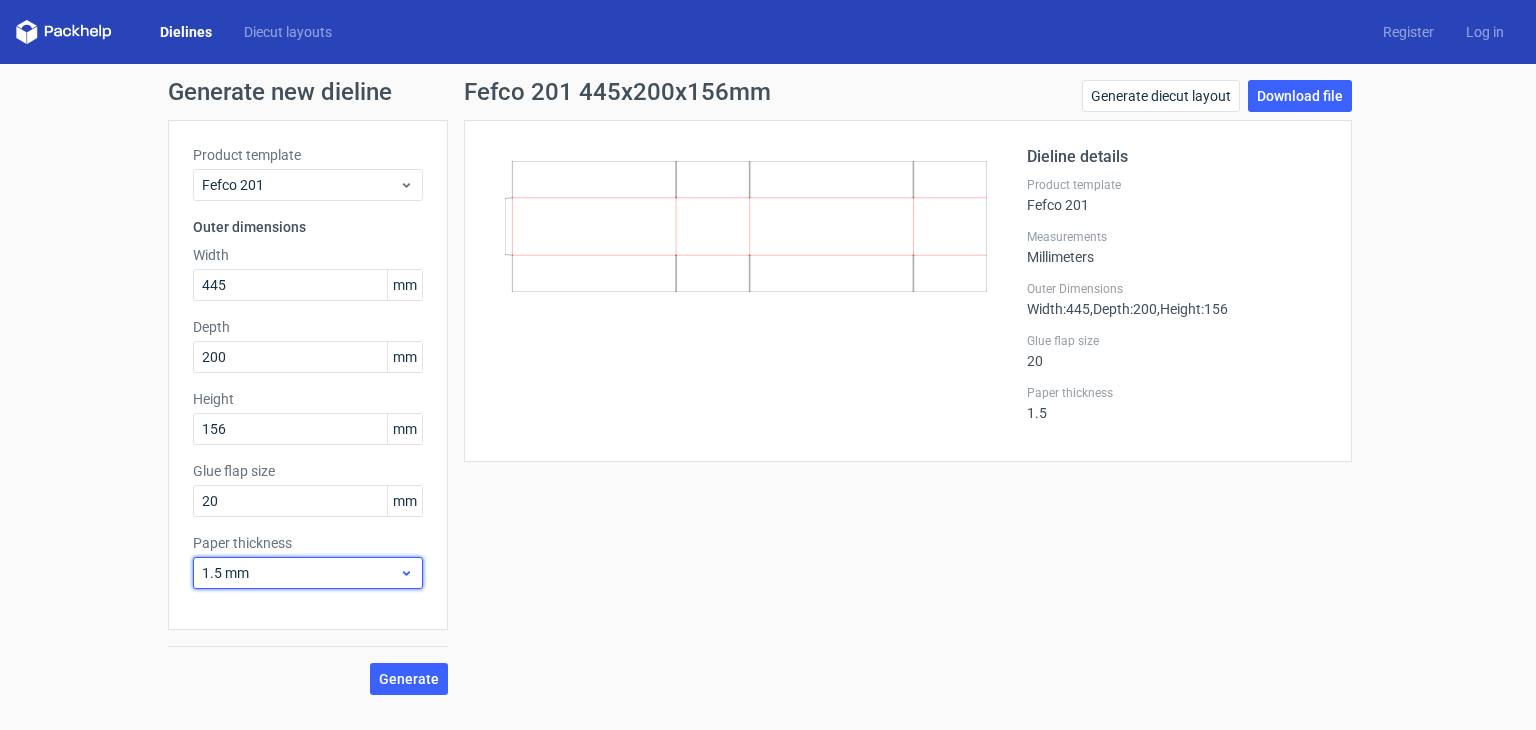 click 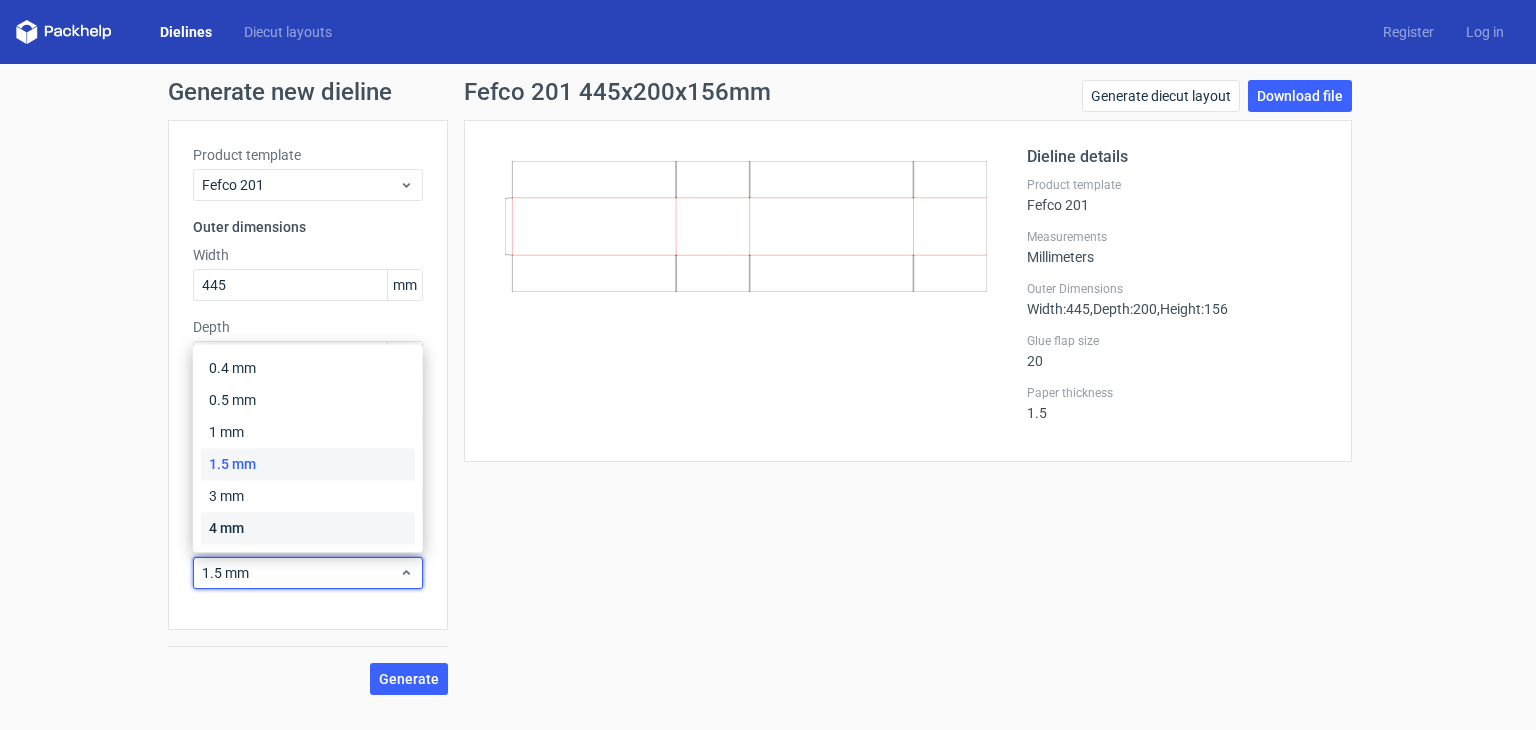 click on "4 mm" at bounding box center (308, 528) 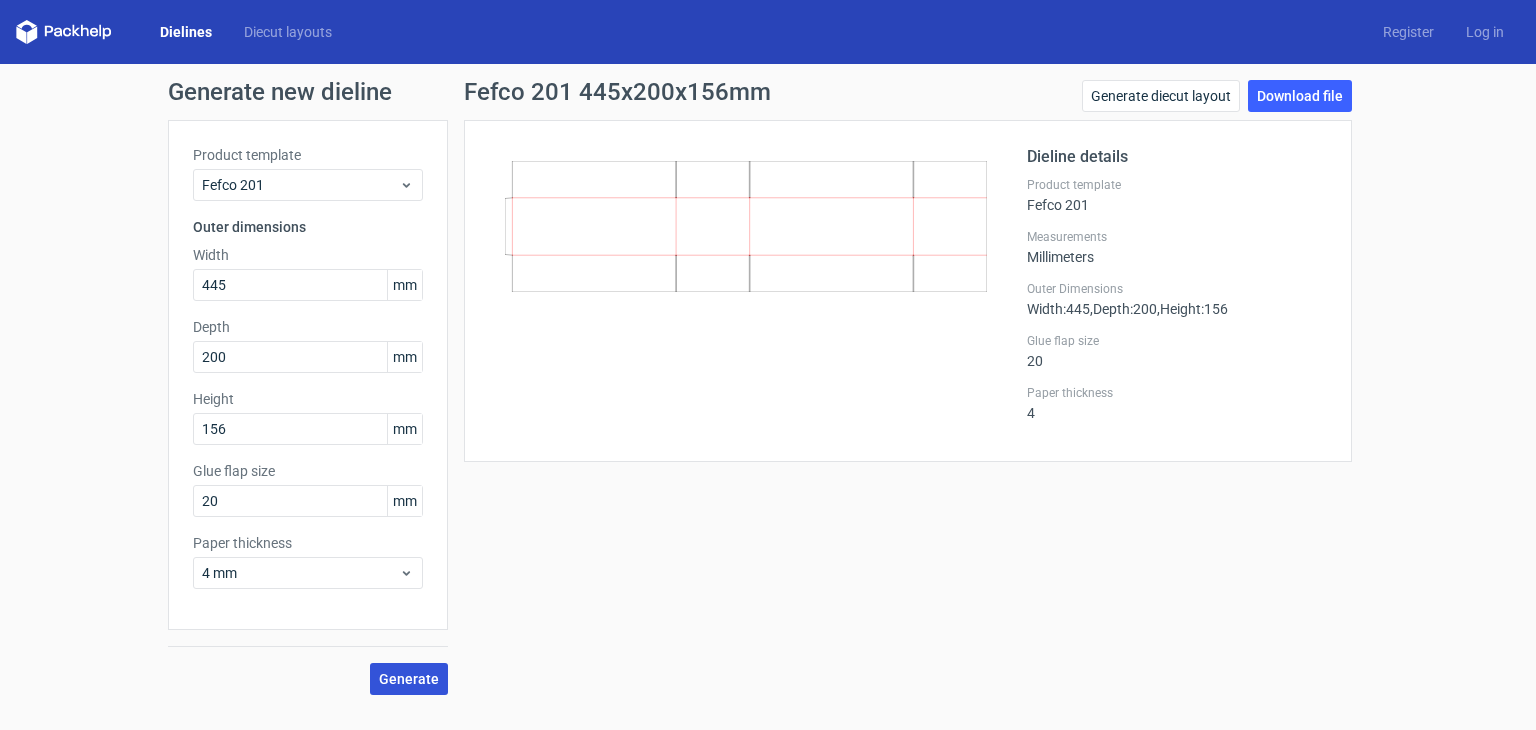 click on "Generate" at bounding box center [409, 679] 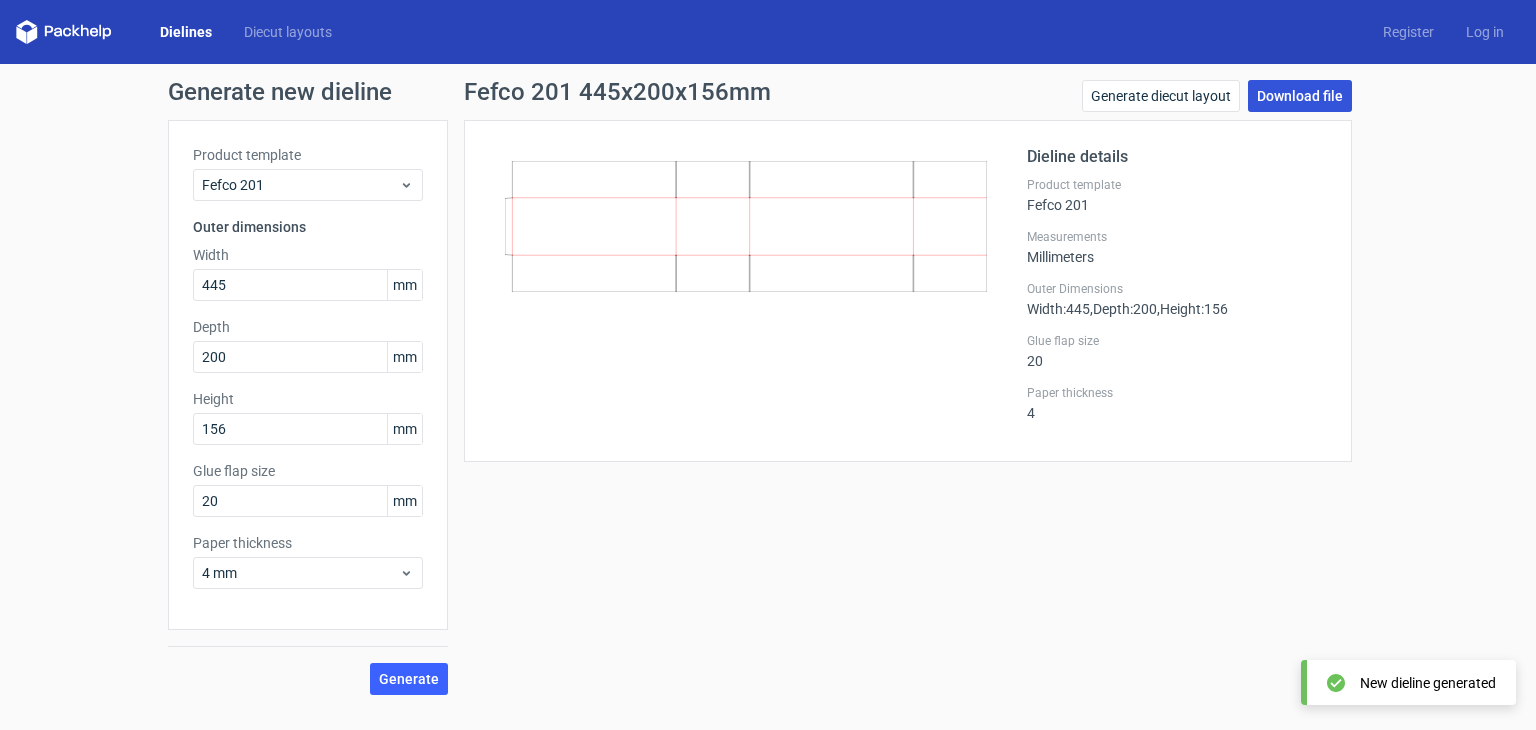 click on "Download file" at bounding box center (1300, 96) 